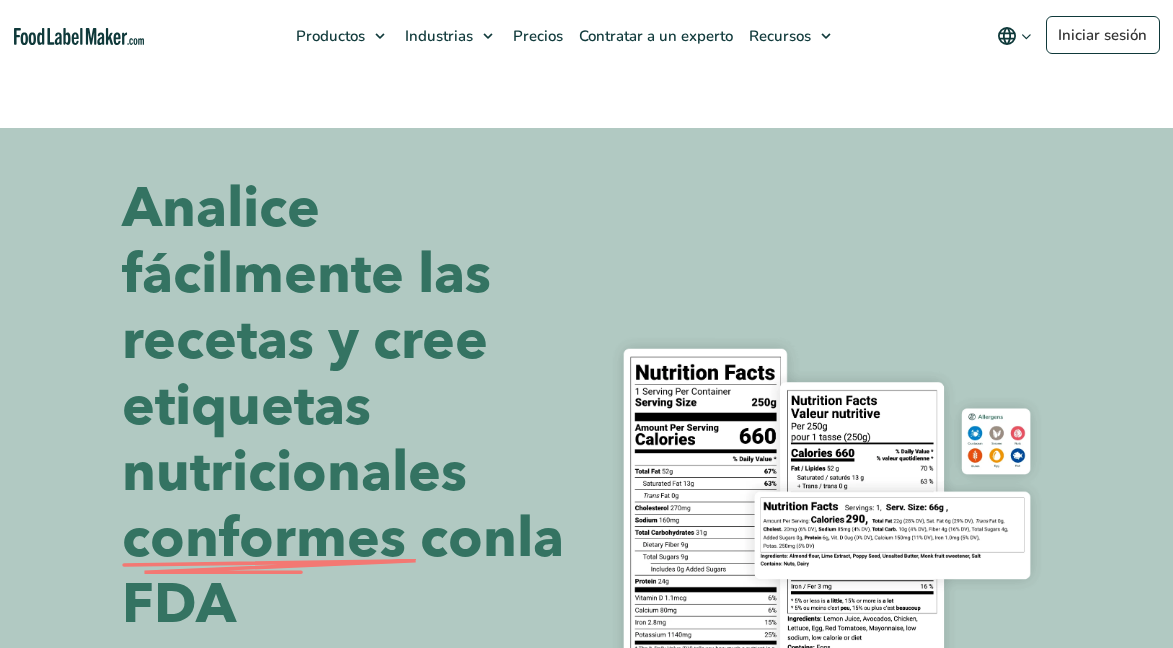 scroll, scrollTop: 565, scrollLeft: 0, axis: vertical 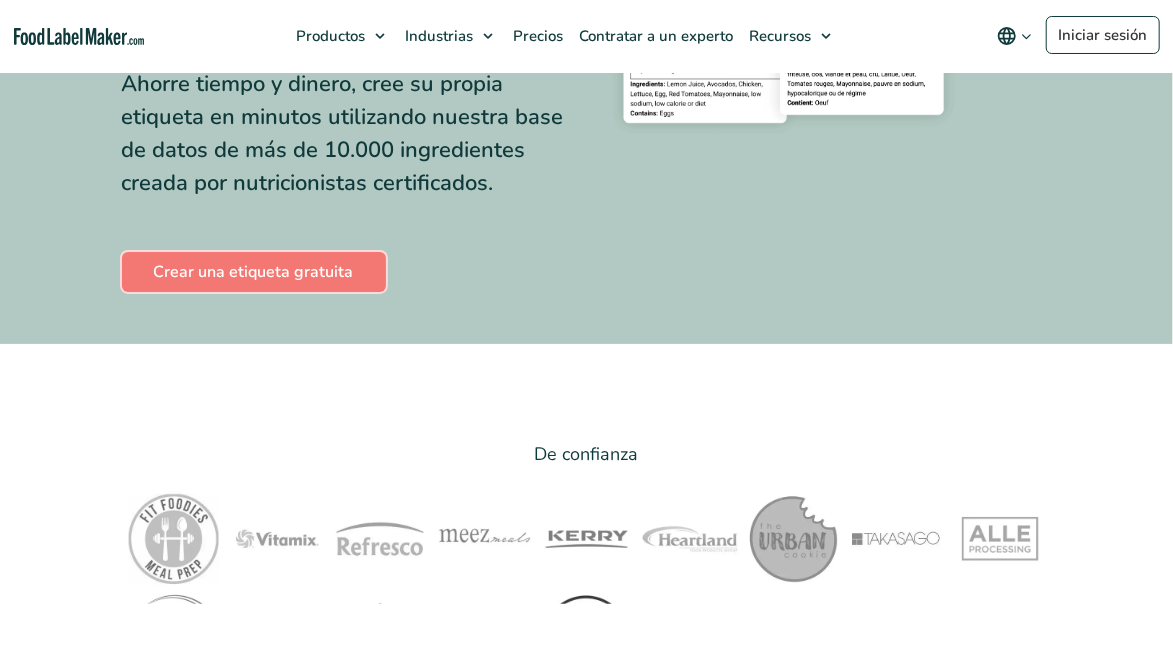 click on "Crear una etiqueta gratuita" at bounding box center [254, 272] 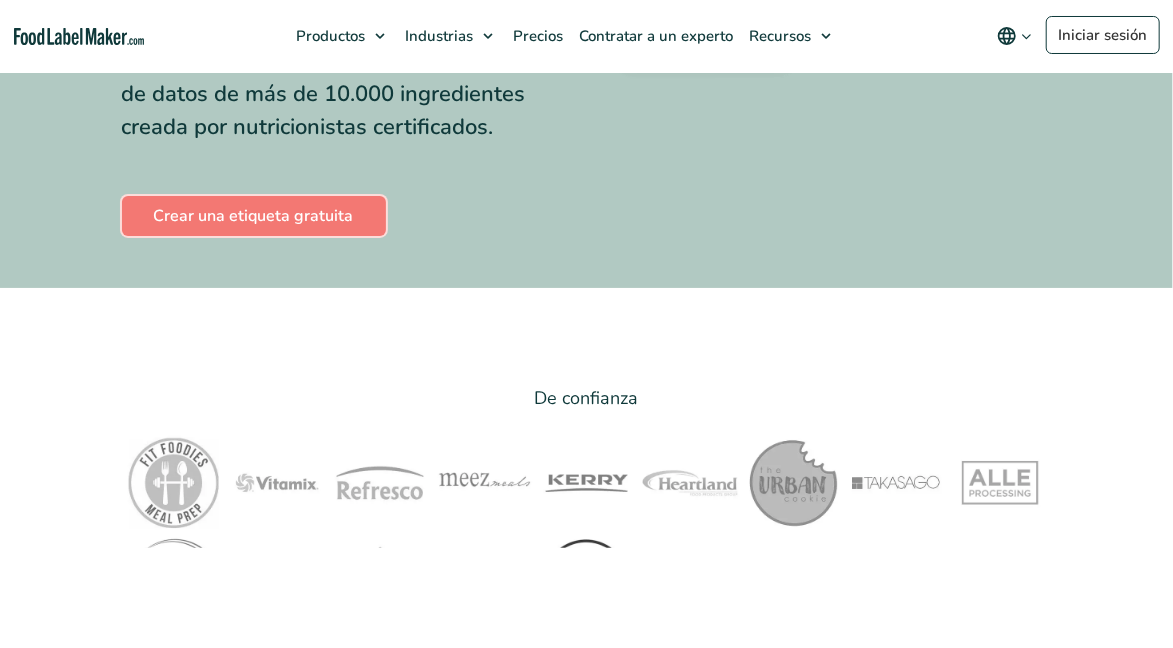 scroll, scrollTop: 690, scrollLeft: 0, axis: vertical 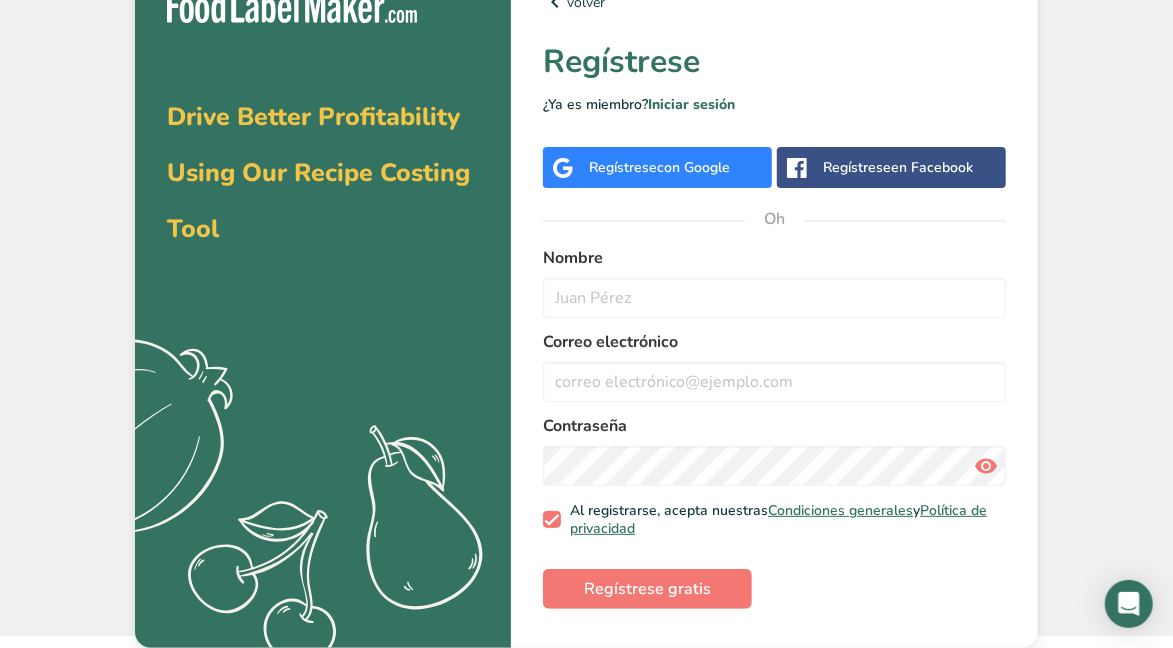 click on "con Google" at bounding box center (693, 167) 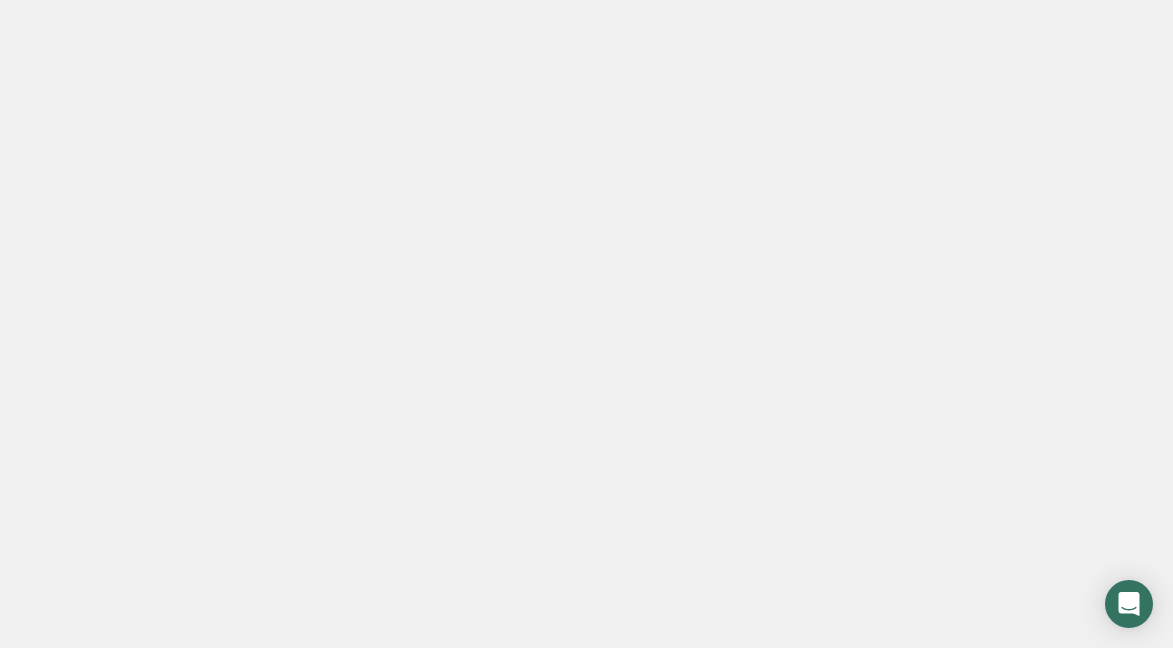 scroll, scrollTop: 0, scrollLeft: 0, axis: both 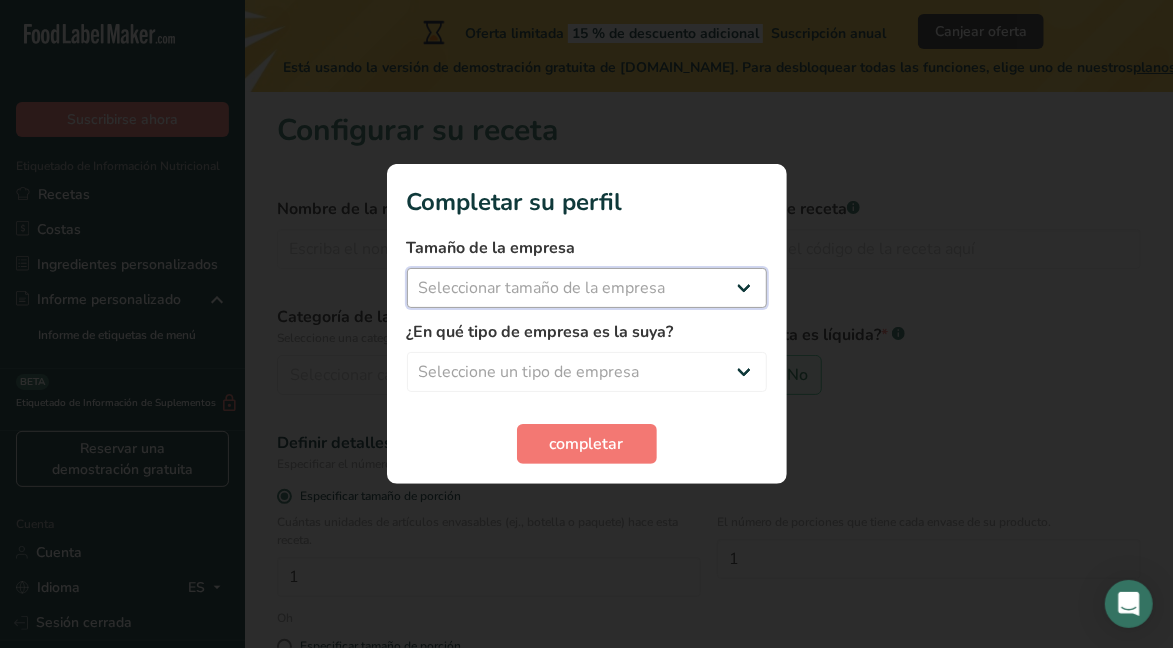 click on "Seleccionar tamaño de la empresa
Menos de 10 empleados
De 10 a 50 empleados
De 51 a 500 empleados
Más de 500 empleados" at bounding box center [587, 288] 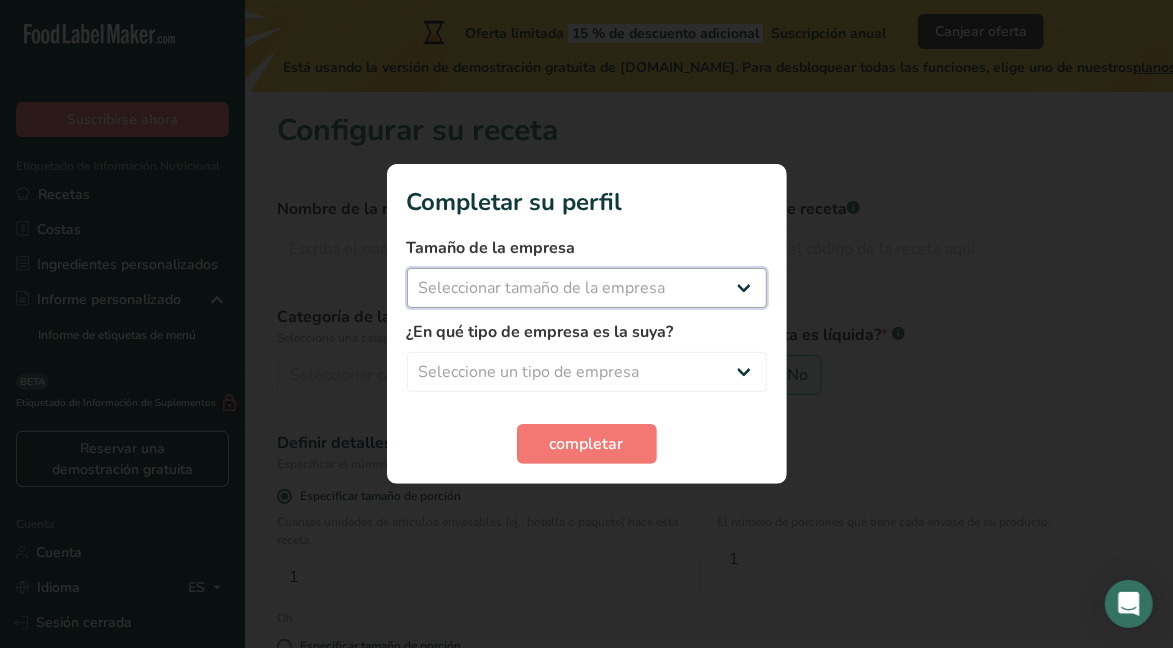 select on "1" 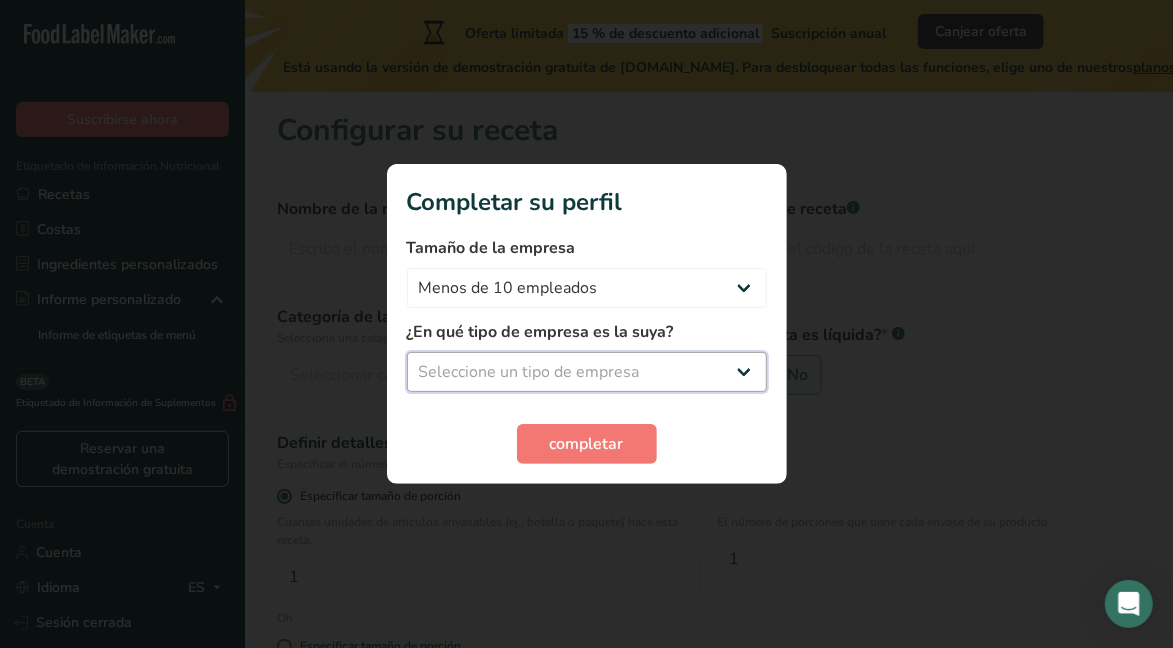 click on "Seleccione un tipo de empresa
Fabricante de alimentos envasados
Restaurante y cafetería
Panadería
Empresa de comidas preparadas y cáterin
Nutricionista
Bloguero gastronómico
Entrenador personal
Otro" at bounding box center (587, 372) 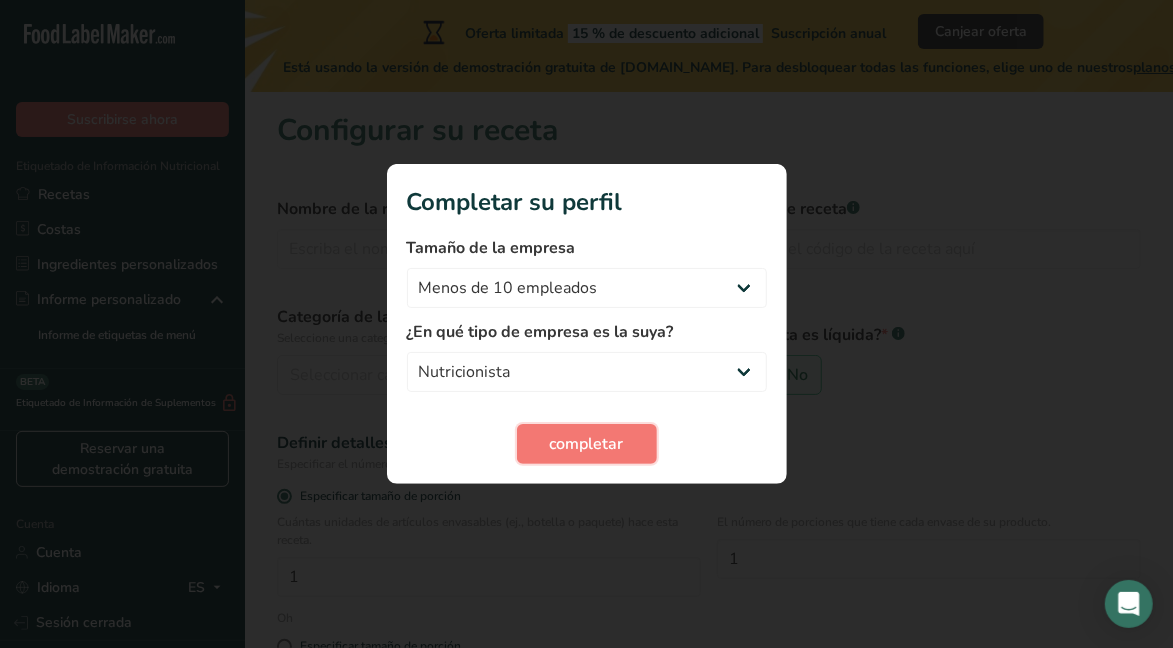 click on "completar" at bounding box center (587, 444) 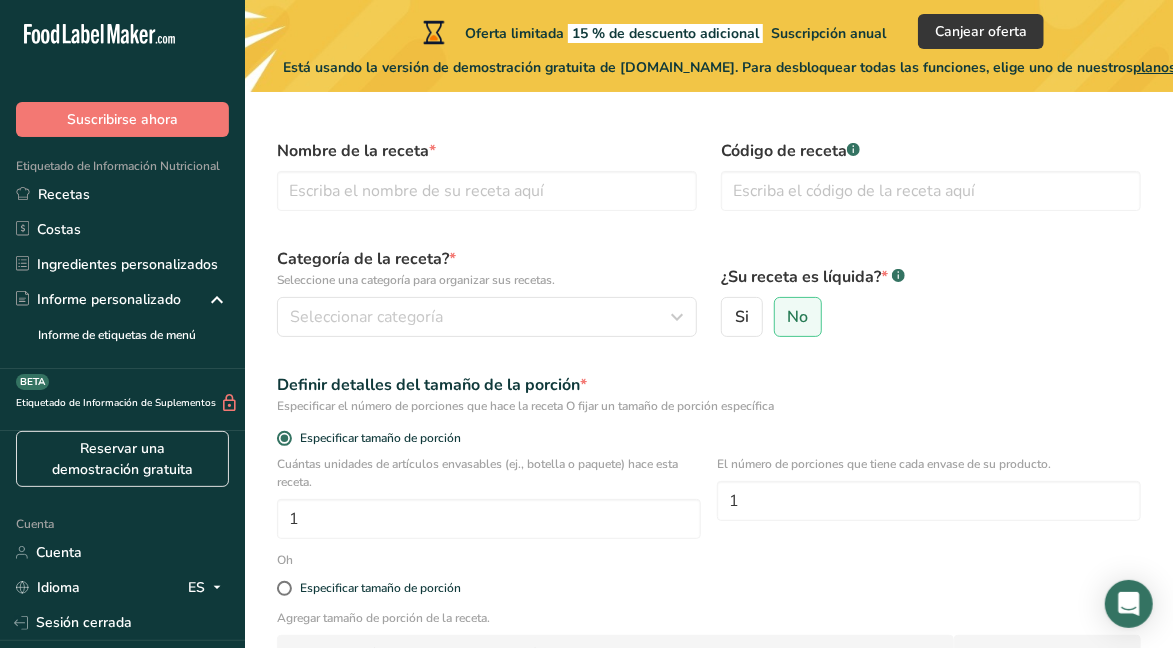 scroll, scrollTop: 0, scrollLeft: 0, axis: both 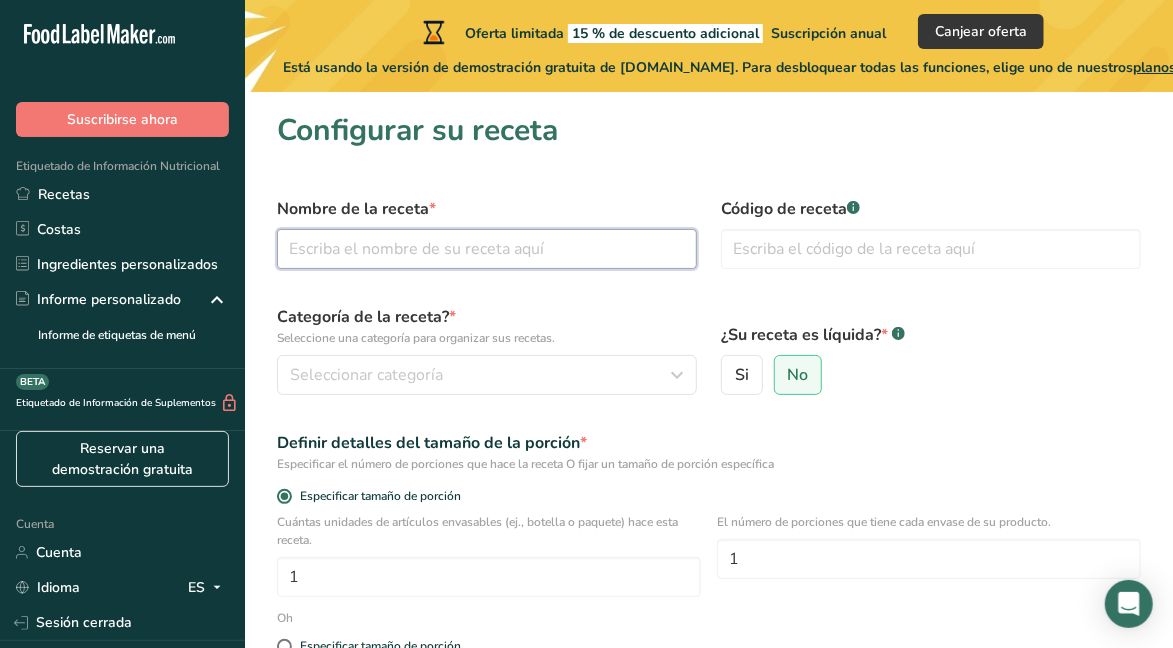 click at bounding box center [487, 249] 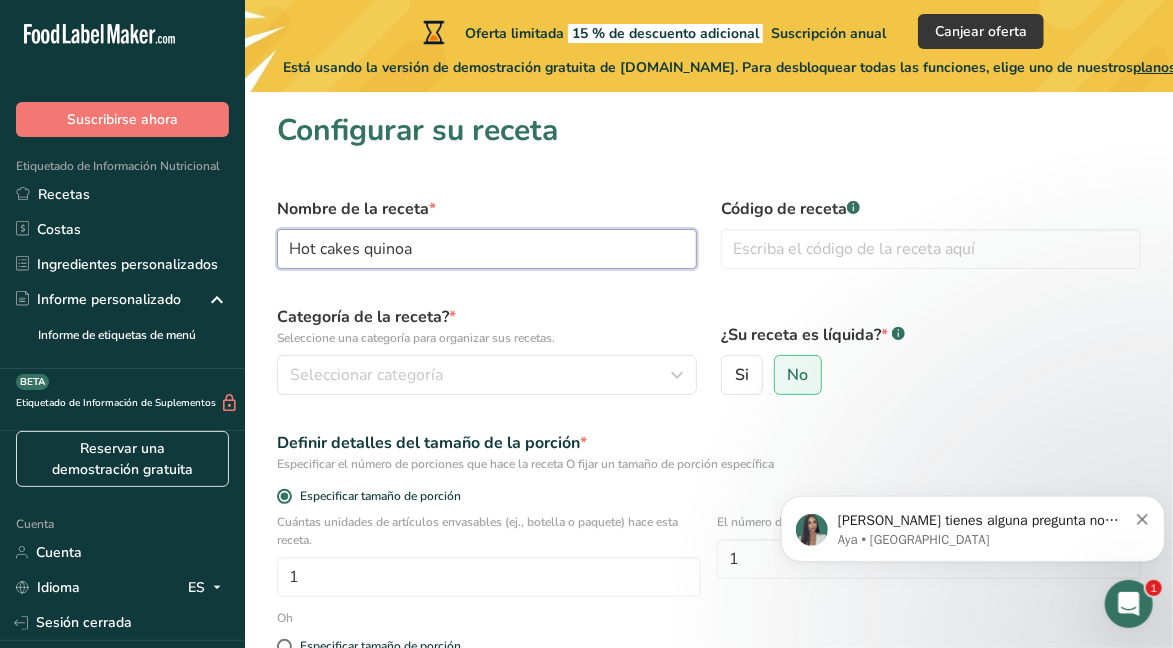 scroll, scrollTop: 0, scrollLeft: 0, axis: both 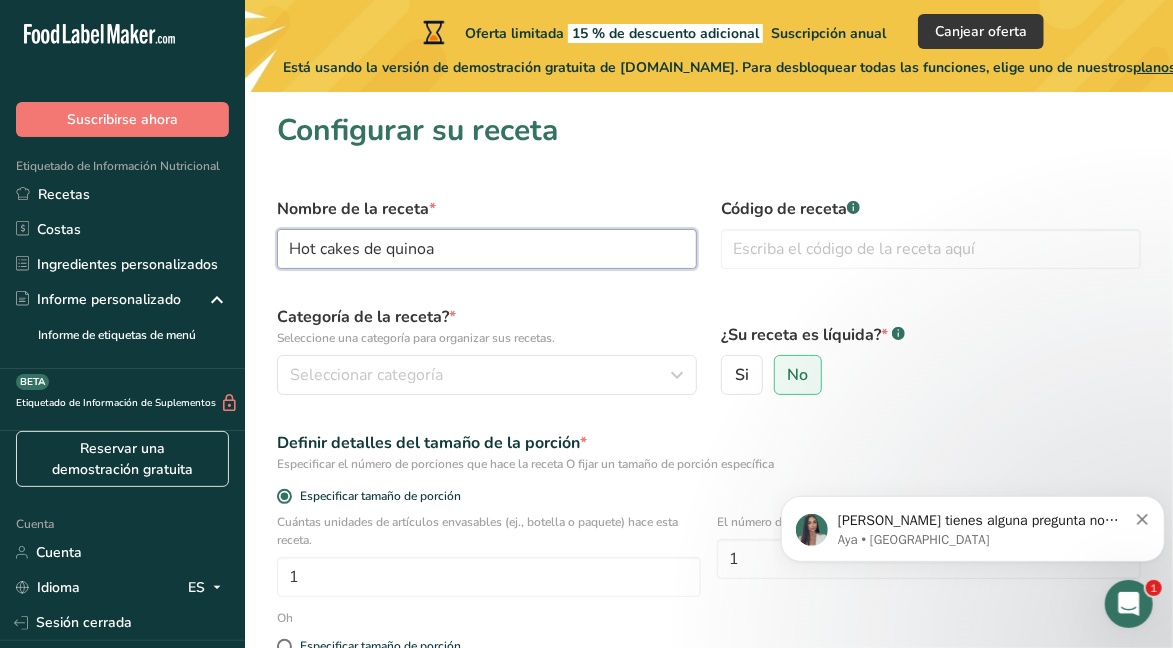 type on "Hot cakes de quinoa" 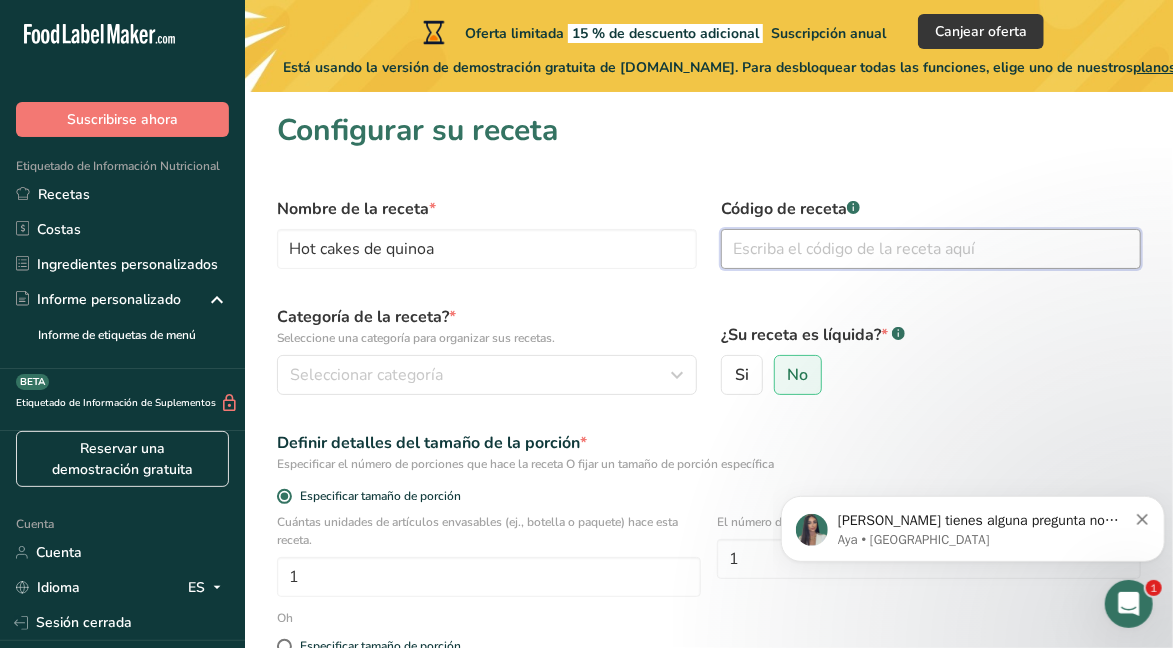 click at bounding box center (931, 249) 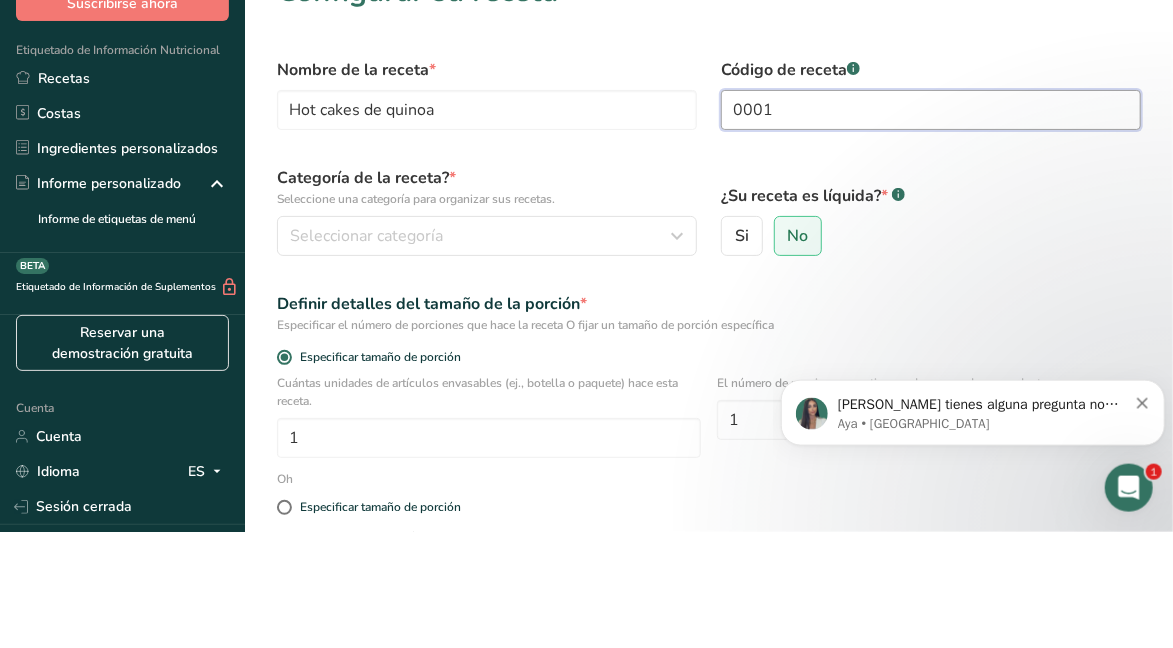 scroll, scrollTop: 27, scrollLeft: 0, axis: vertical 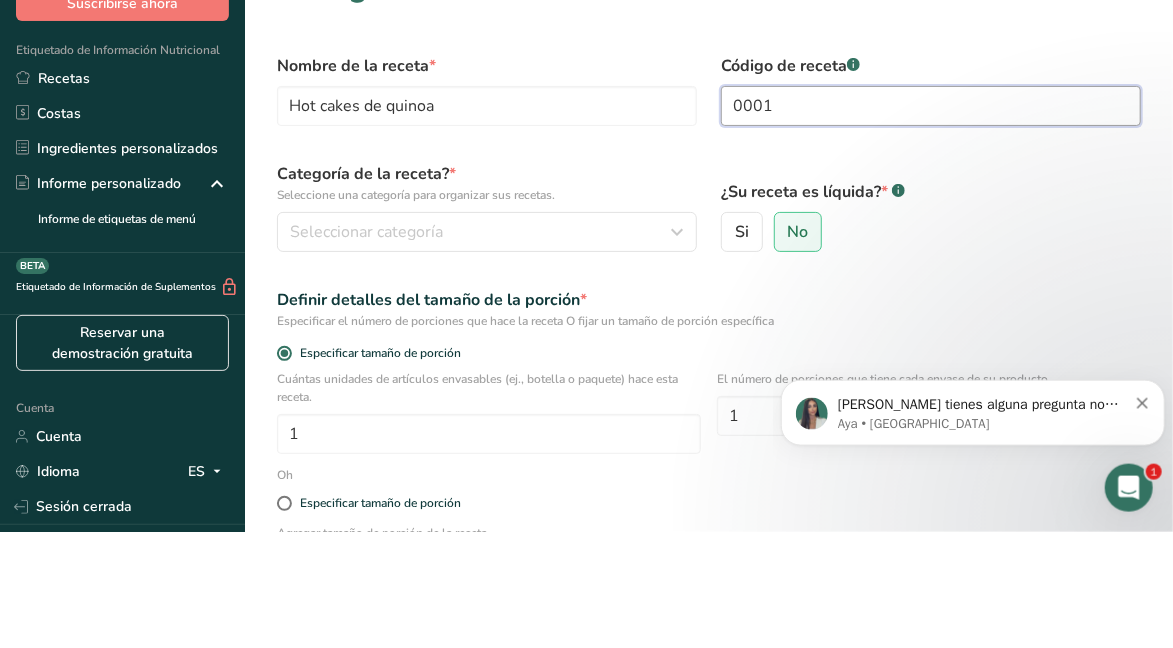 type on "0001" 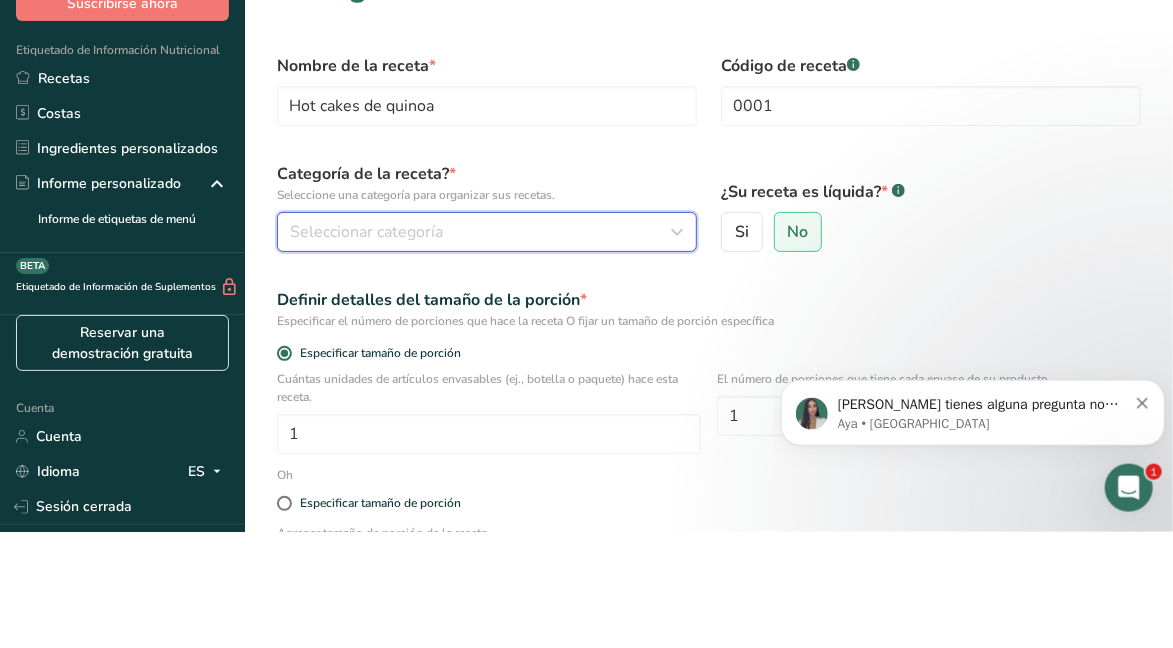 click on "Seleccionar categoría" at bounding box center (366, 348) 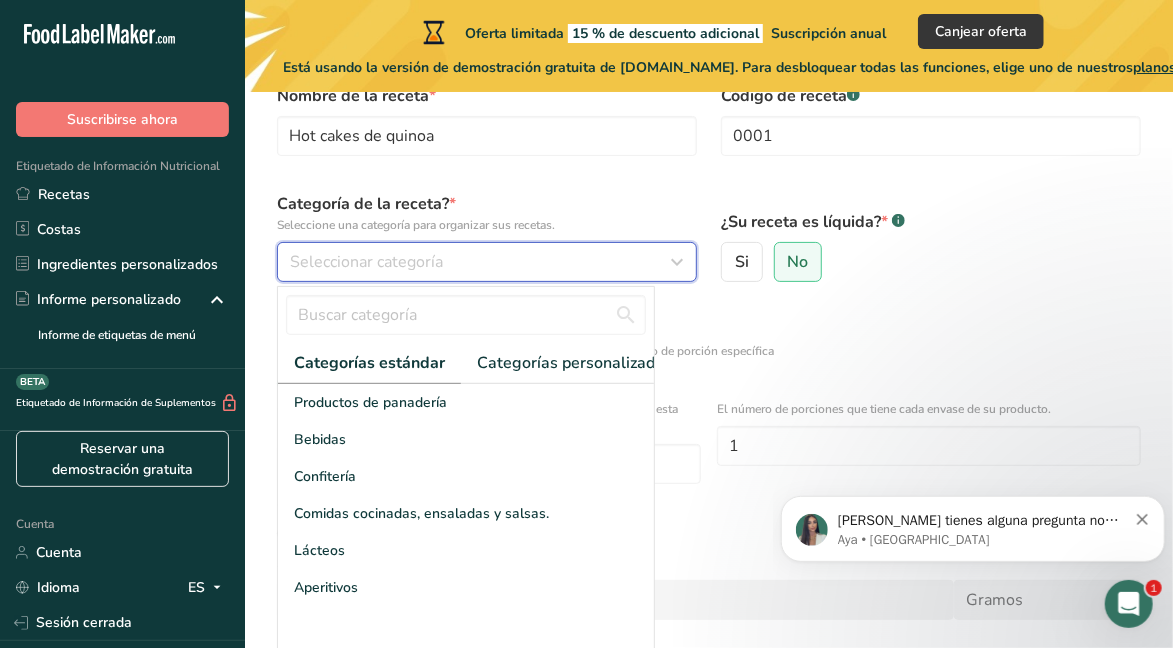 scroll, scrollTop: 119, scrollLeft: 0, axis: vertical 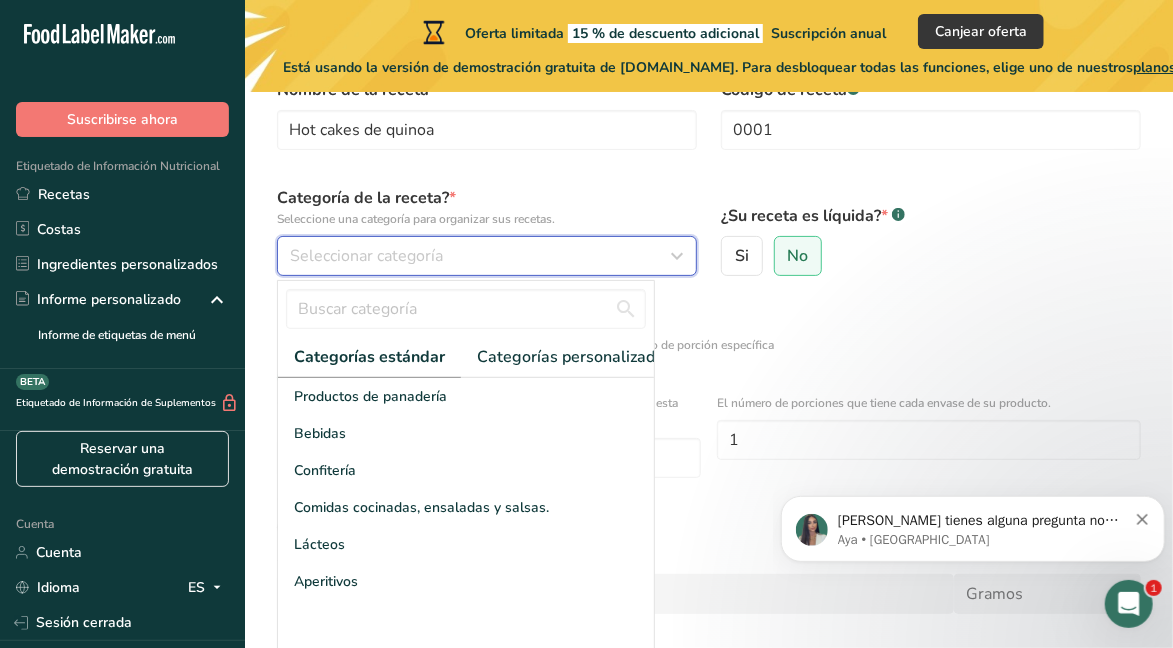 click on "Seleccionar categoría" at bounding box center [481, 256] 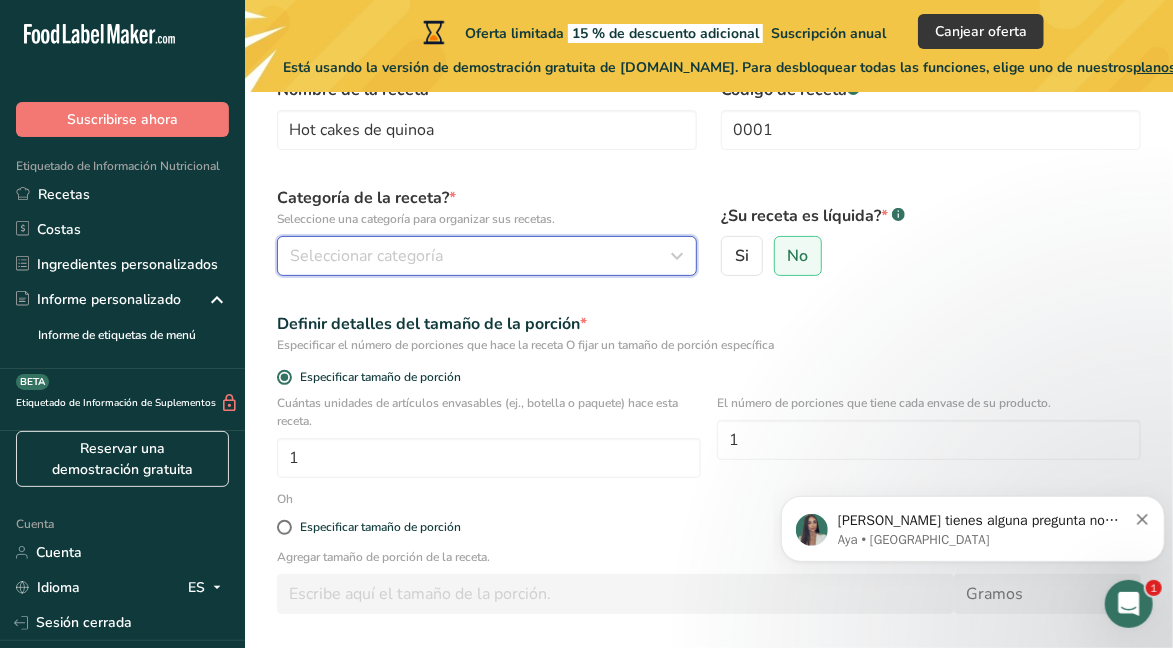 click on "Seleccionar categoría" at bounding box center [481, 256] 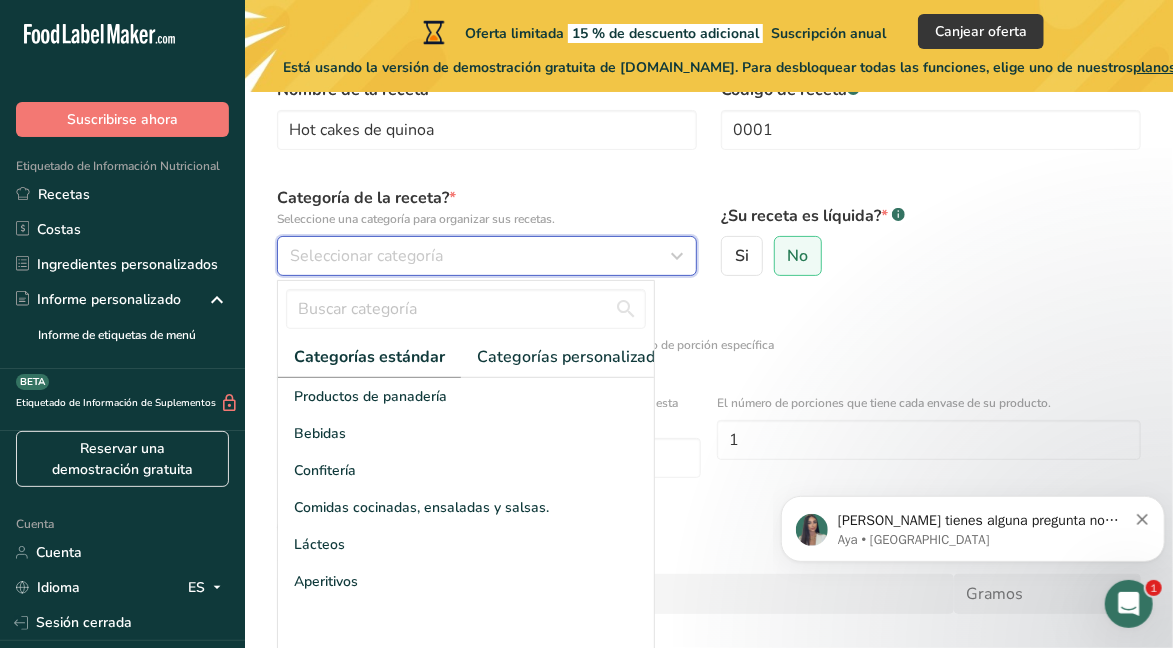 type 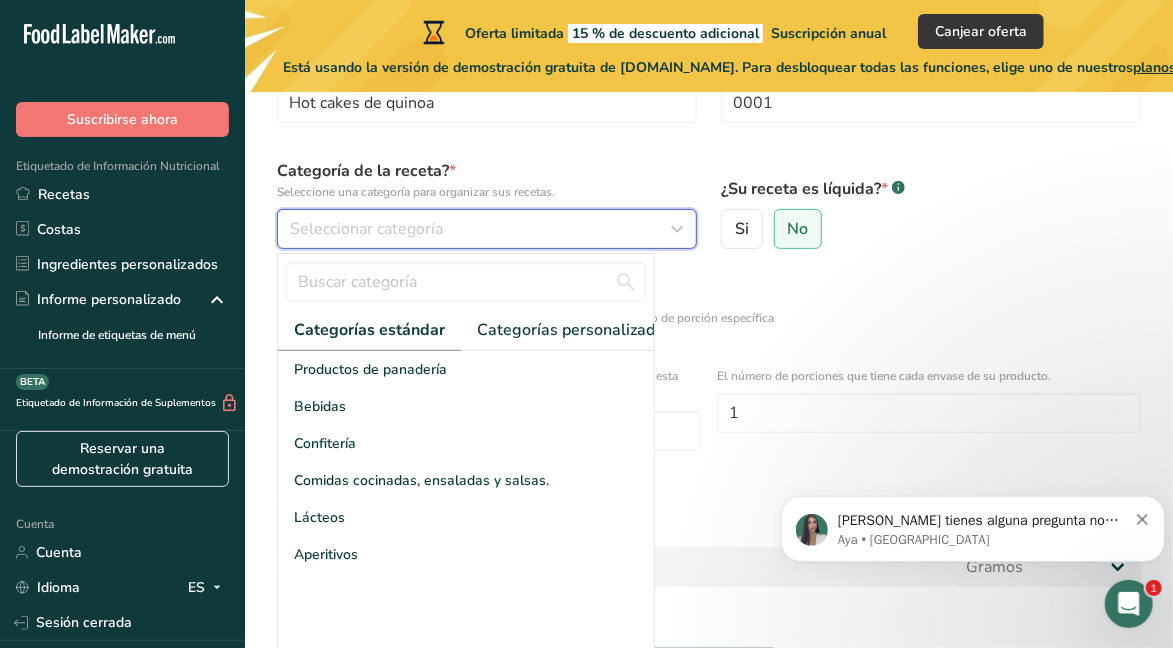 scroll, scrollTop: 185, scrollLeft: 0, axis: vertical 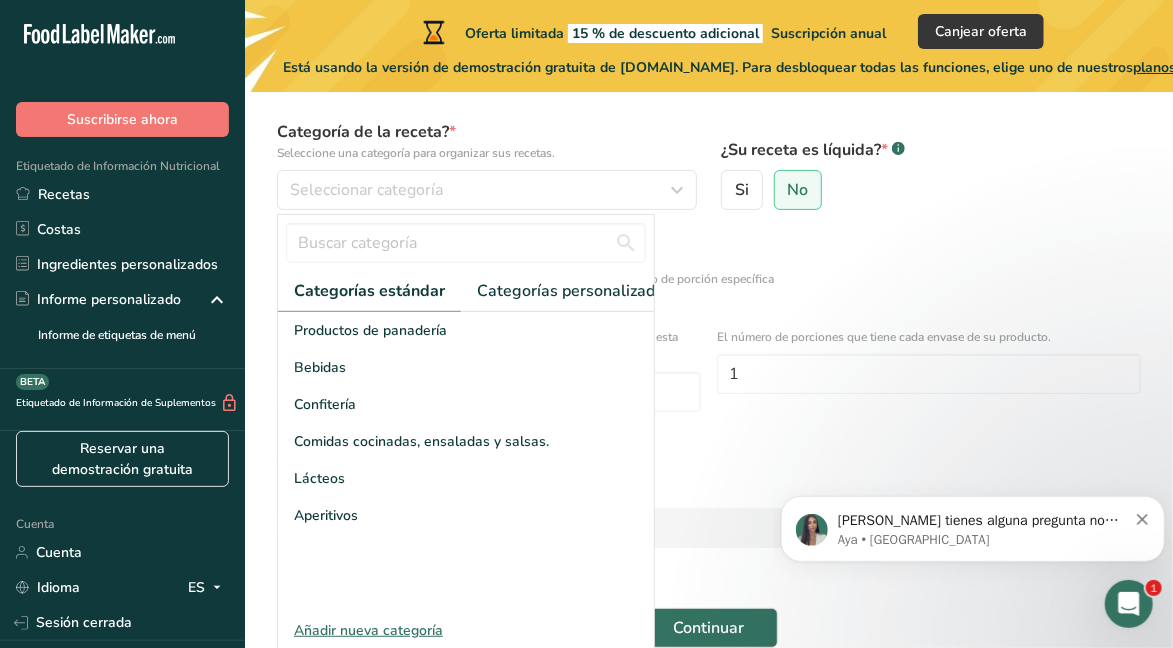 click on "Aperitivos" at bounding box center [466, 515] 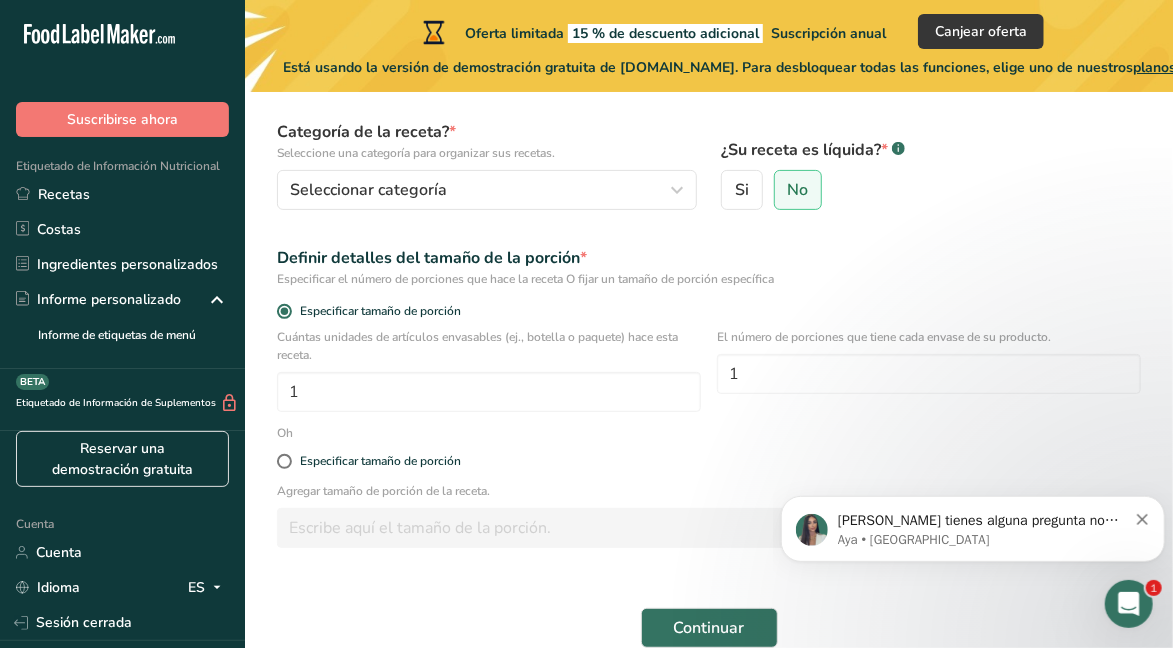 click on "No" at bounding box center (797, 190) 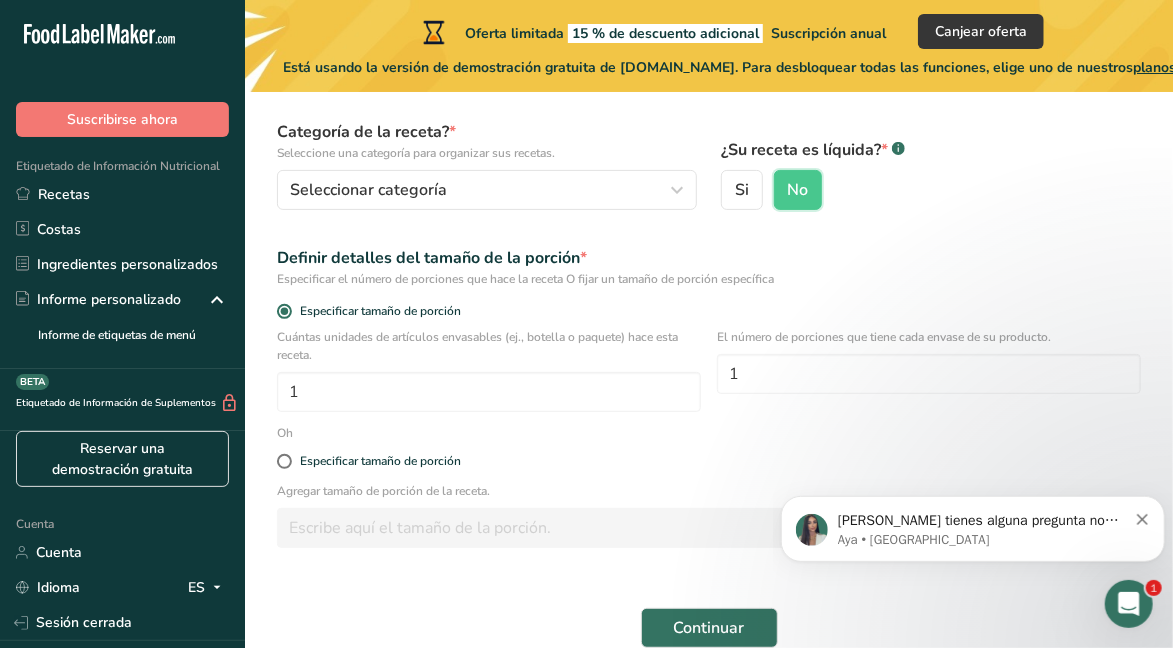 click 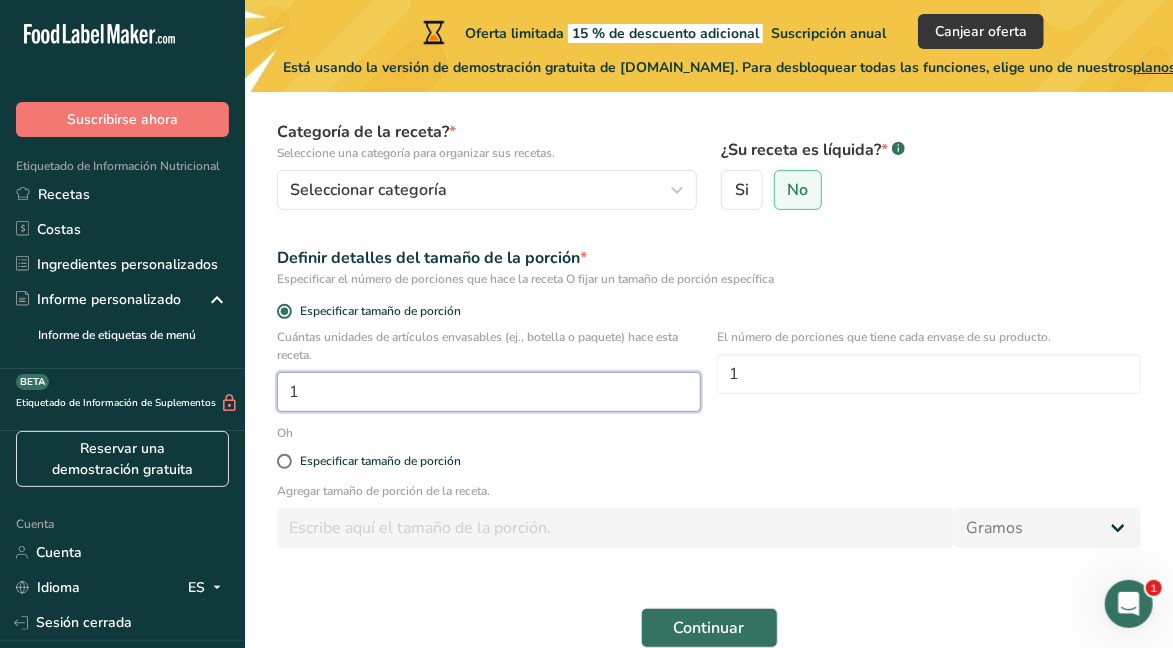 click on "1" at bounding box center [489, 392] 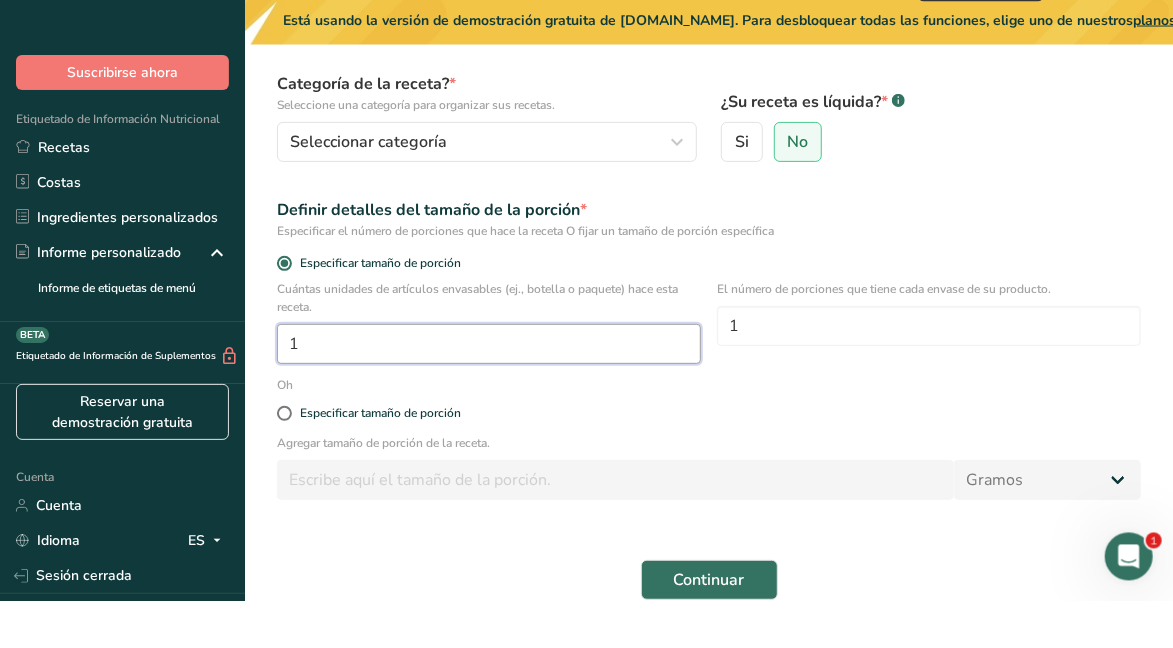 scroll, scrollTop: 233, scrollLeft: 0, axis: vertical 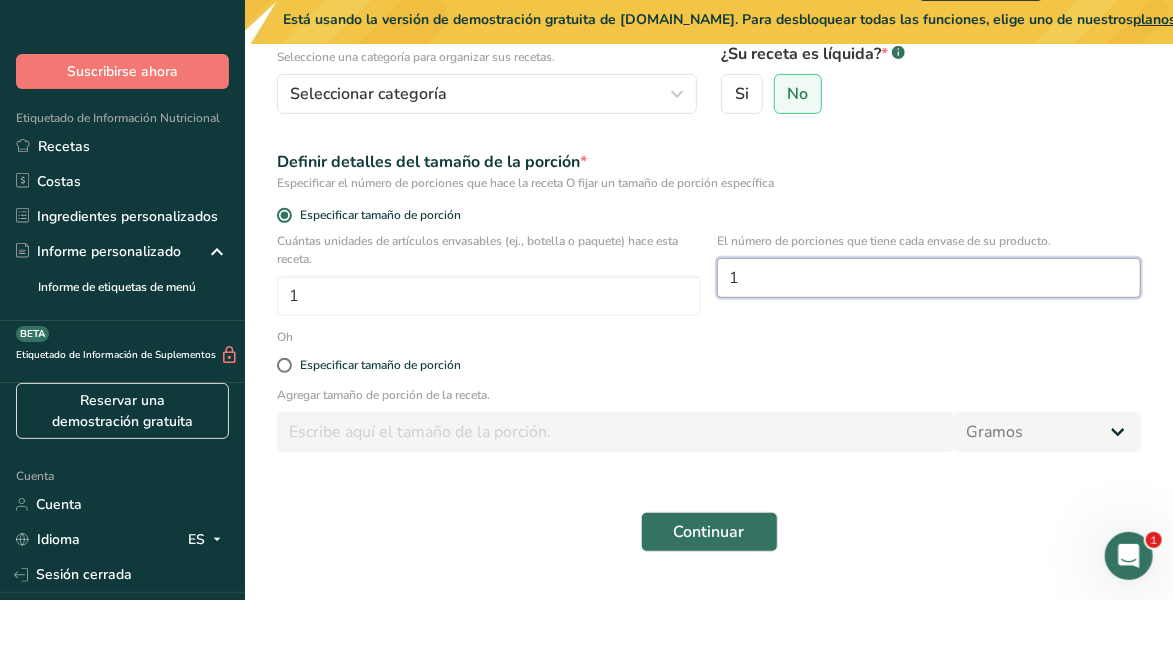 click on "1" at bounding box center [929, 326] 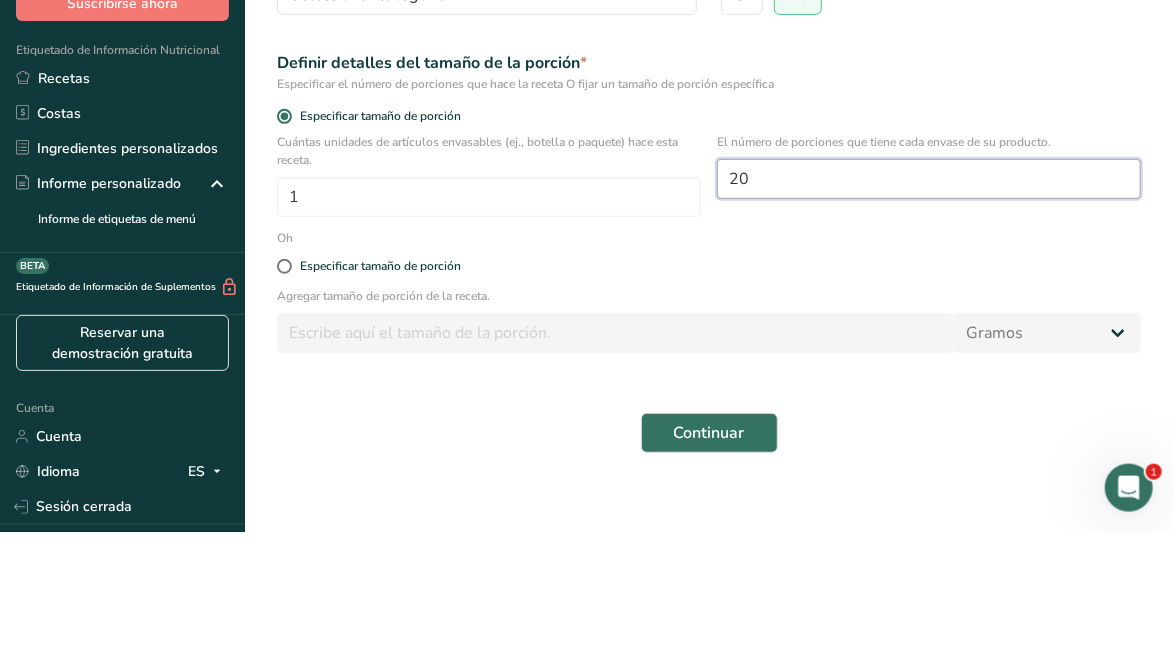 scroll, scrollTop: 266, scrollLeft: 0, axis: vertical 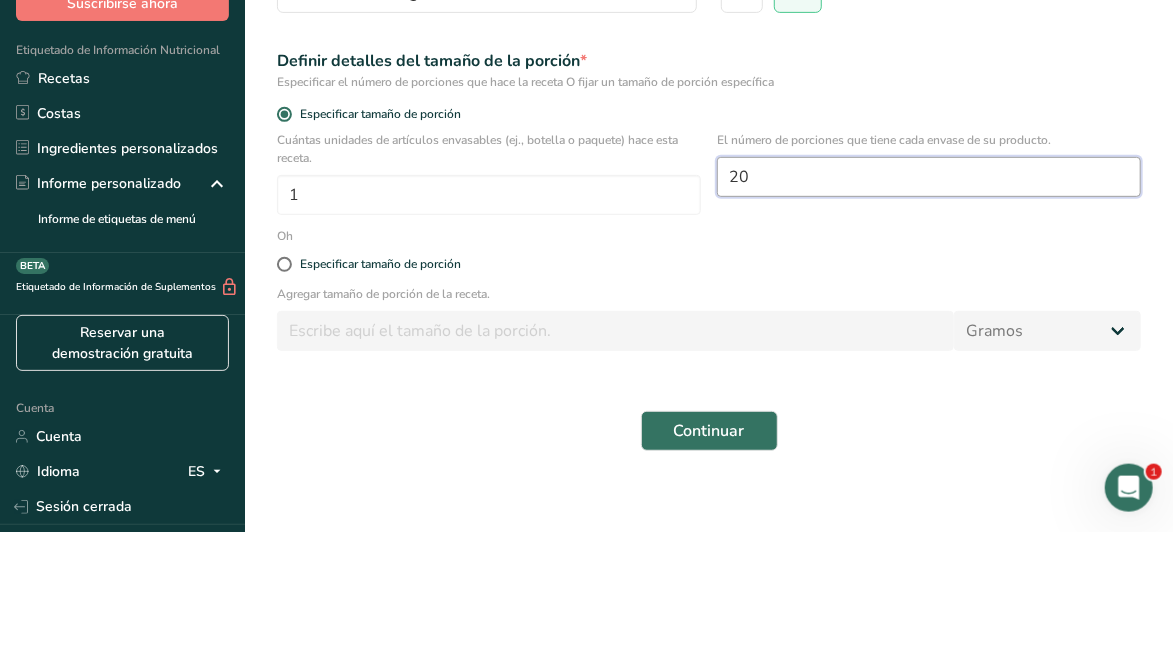 type on "20" 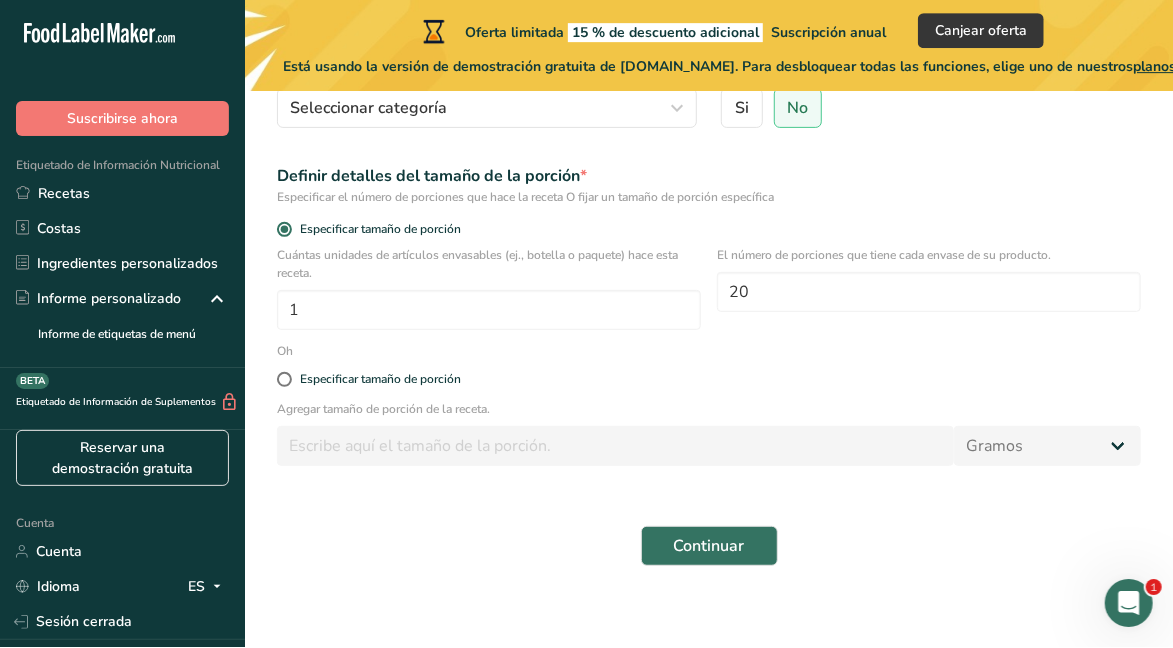 scroll, scrollTop: 266, scrollLeft: 0, axis: vertical 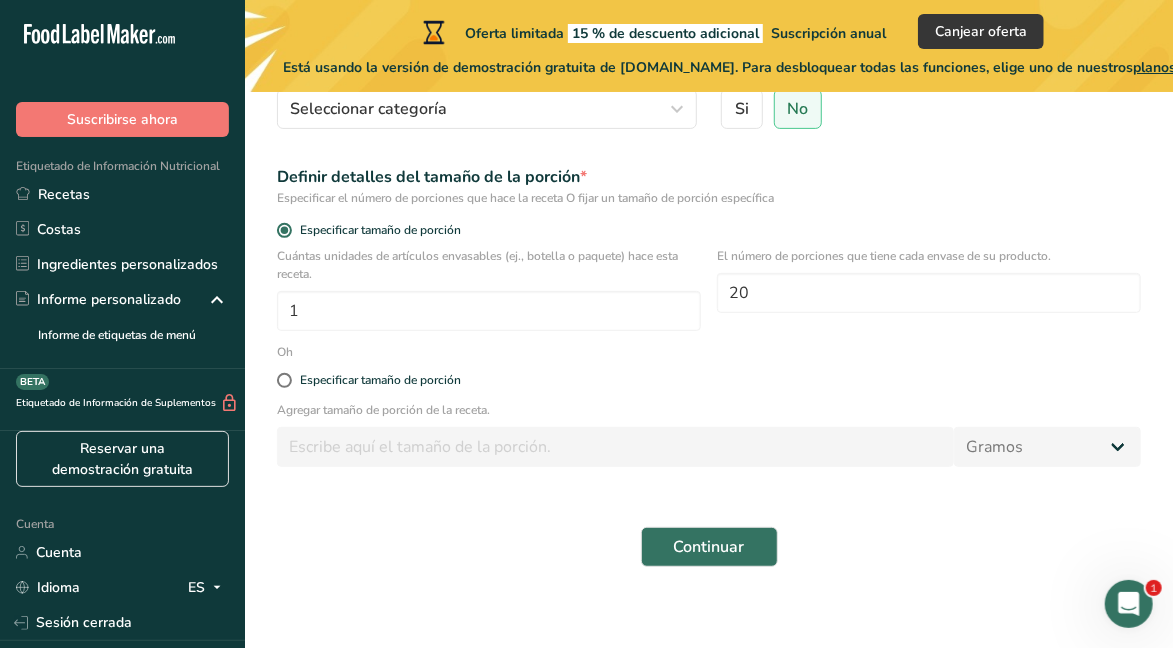click at bounding box center [284, 380] 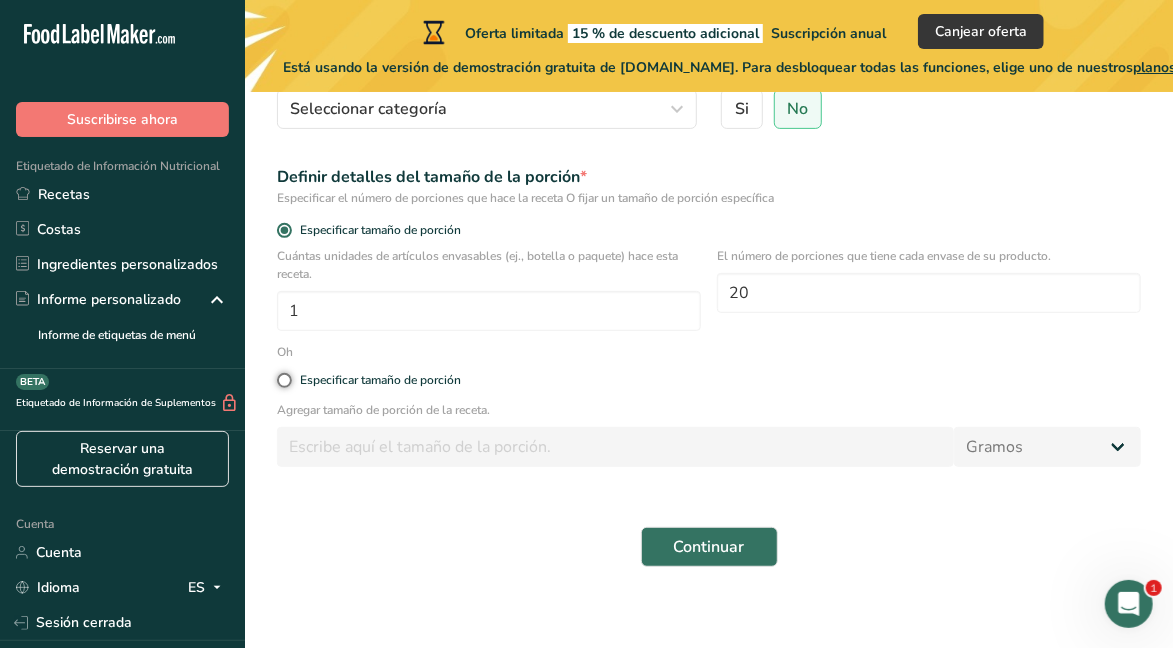 click on "Especificar tamaño de porción" at bounding box center [283, 380] 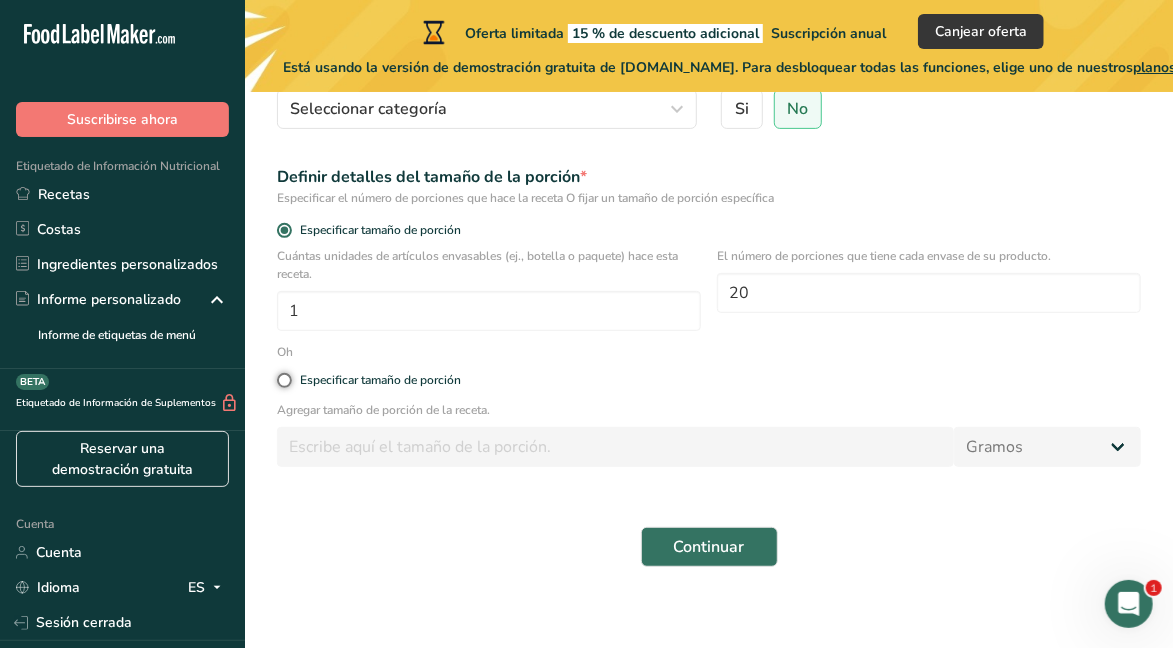 radio on "true" 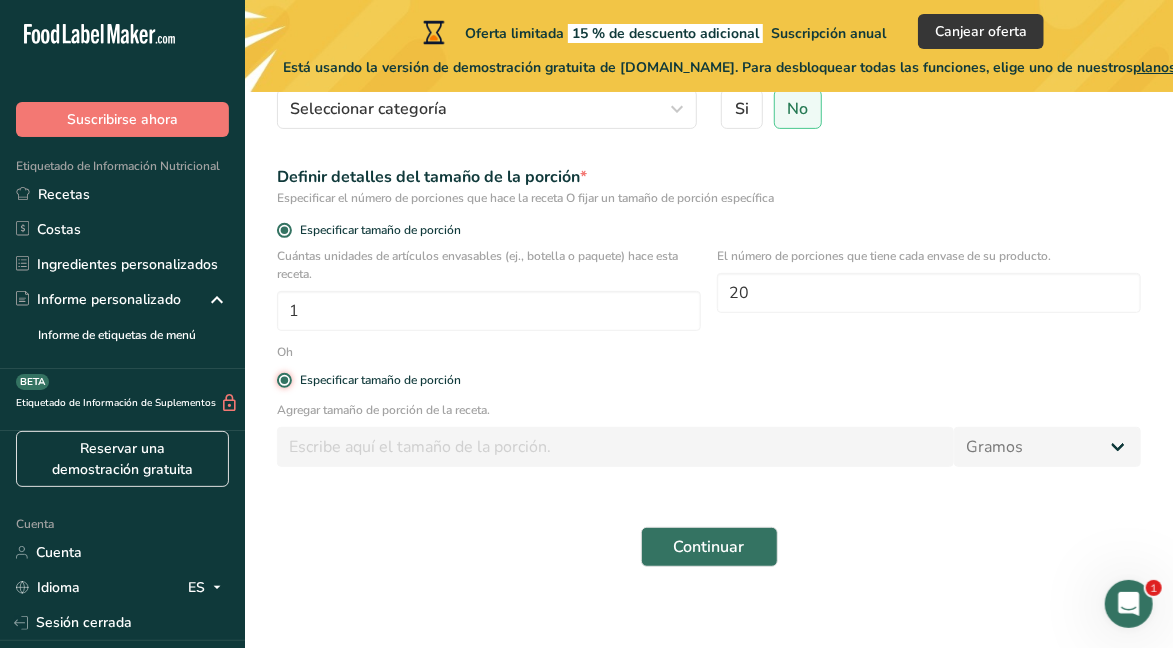 radio on "false" 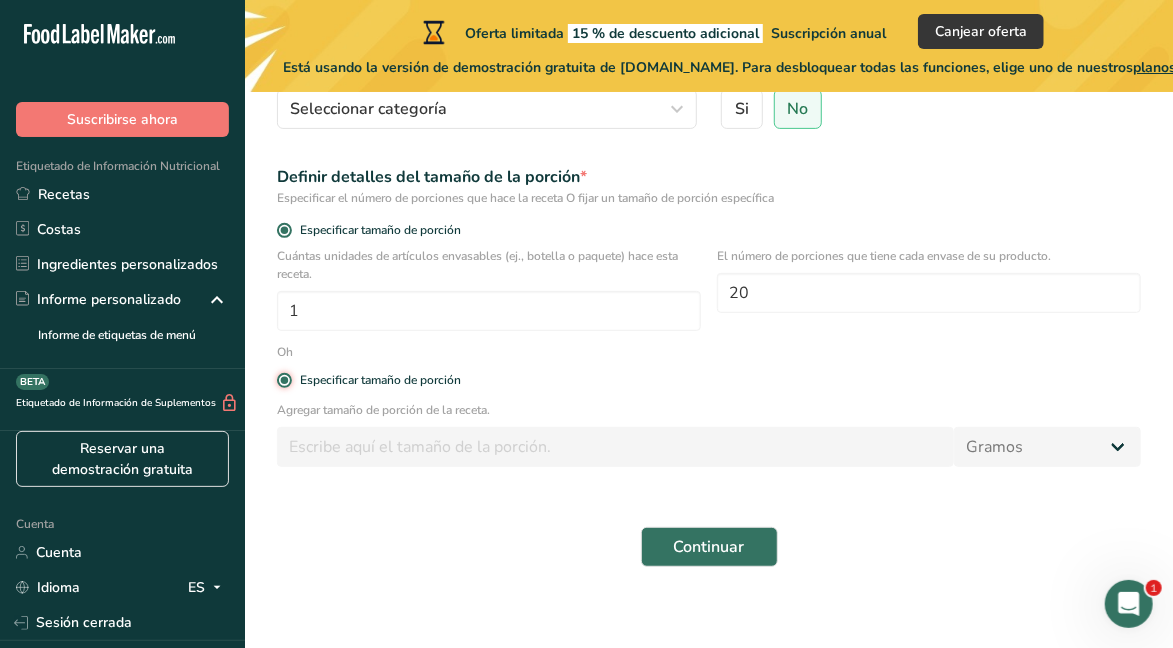 type 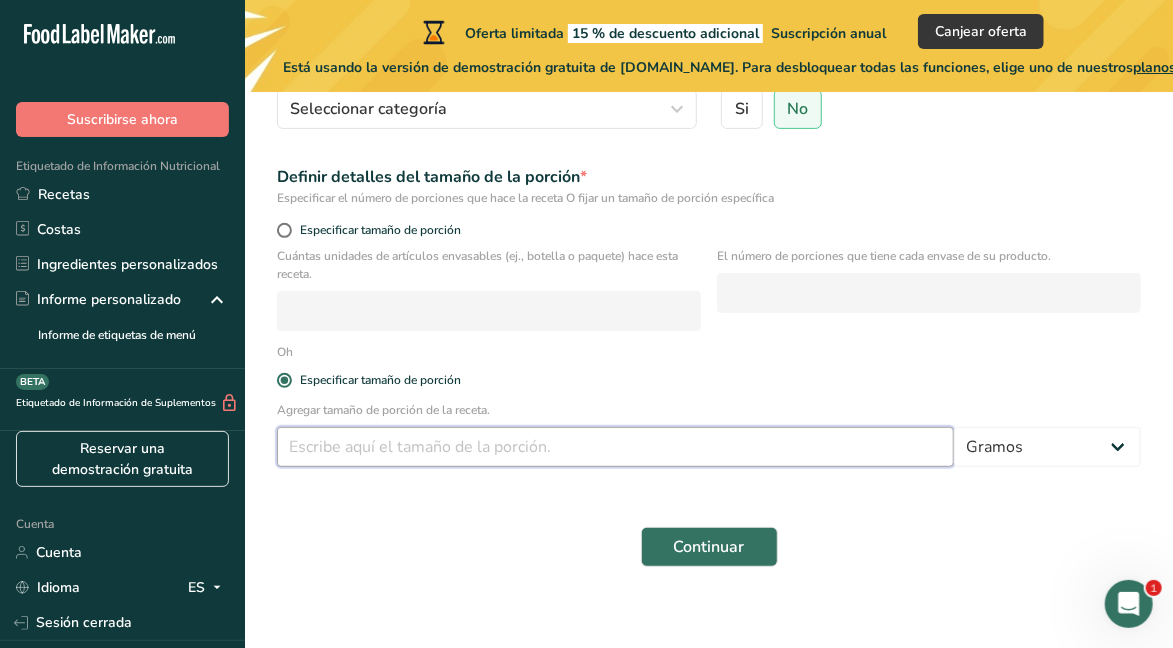 click at bounding box center [615, 447] 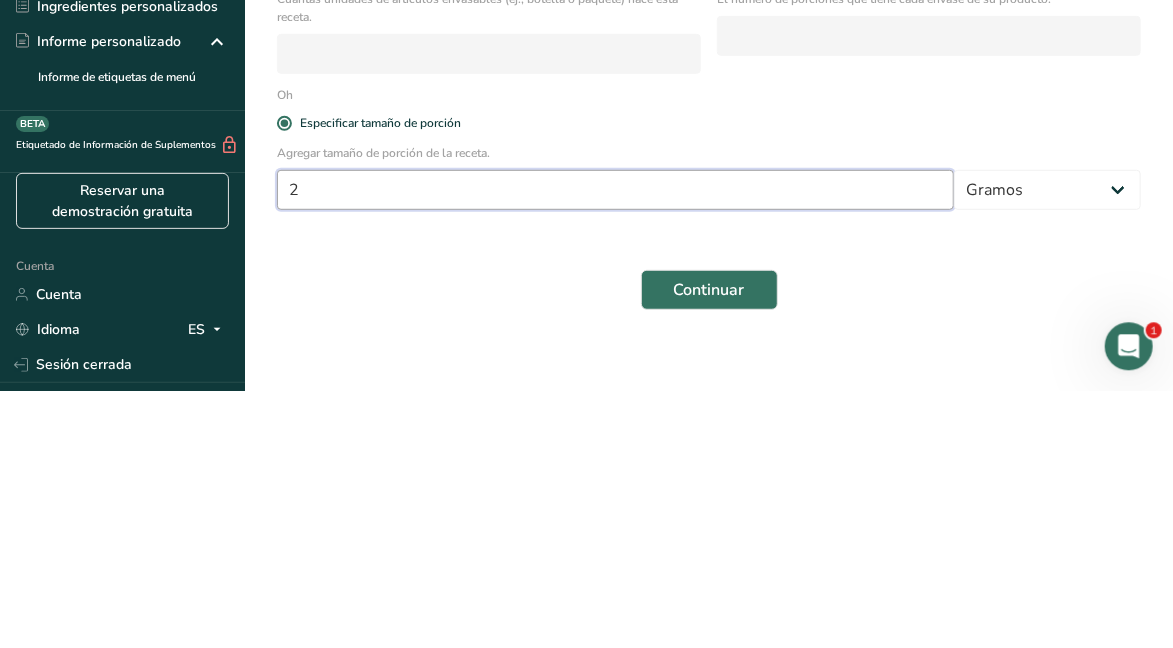 scroll, scrollTop: 266, scrollLeft: 0, axis: vertical 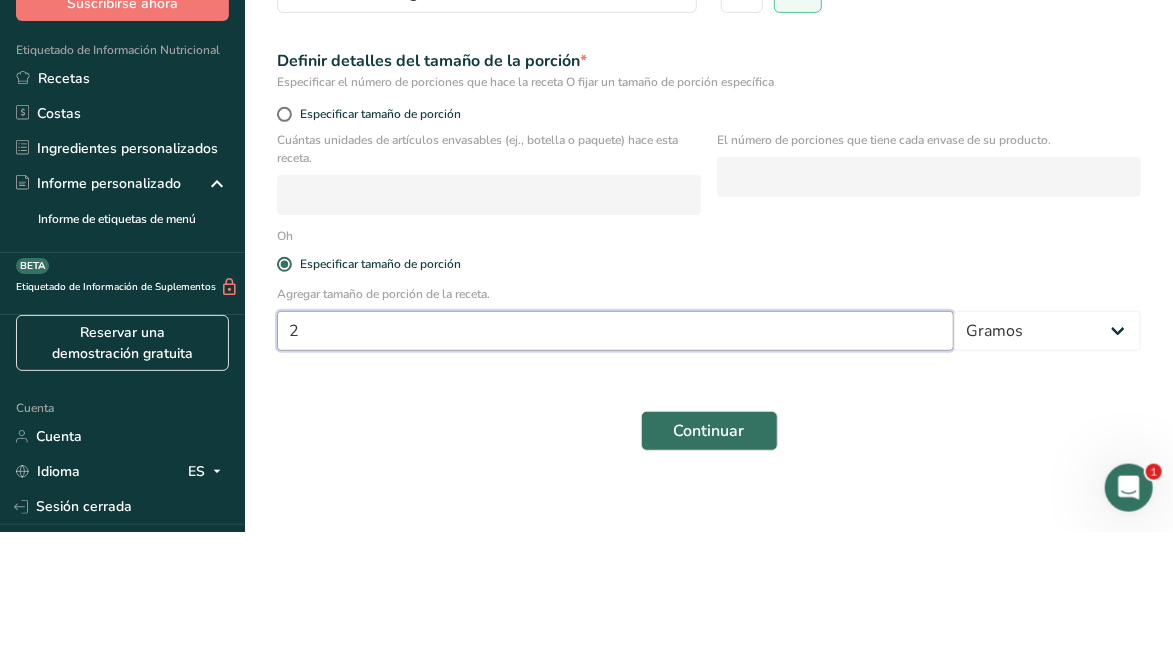 type on "2" 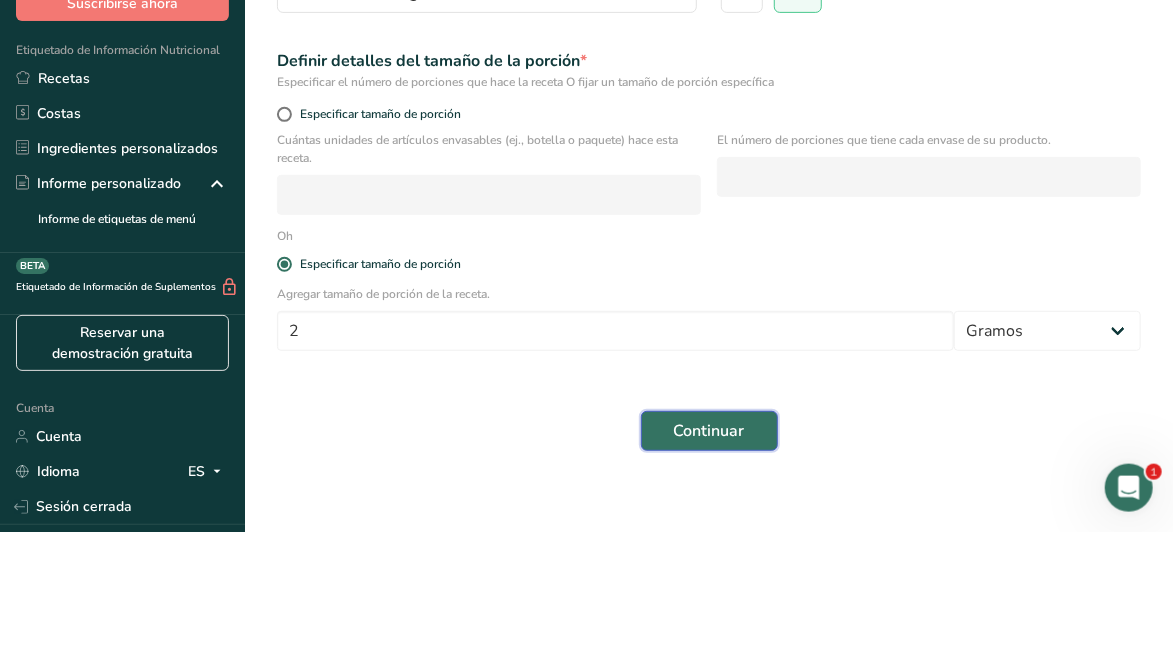 click on "Continuar" at bounding box center (709, 547) 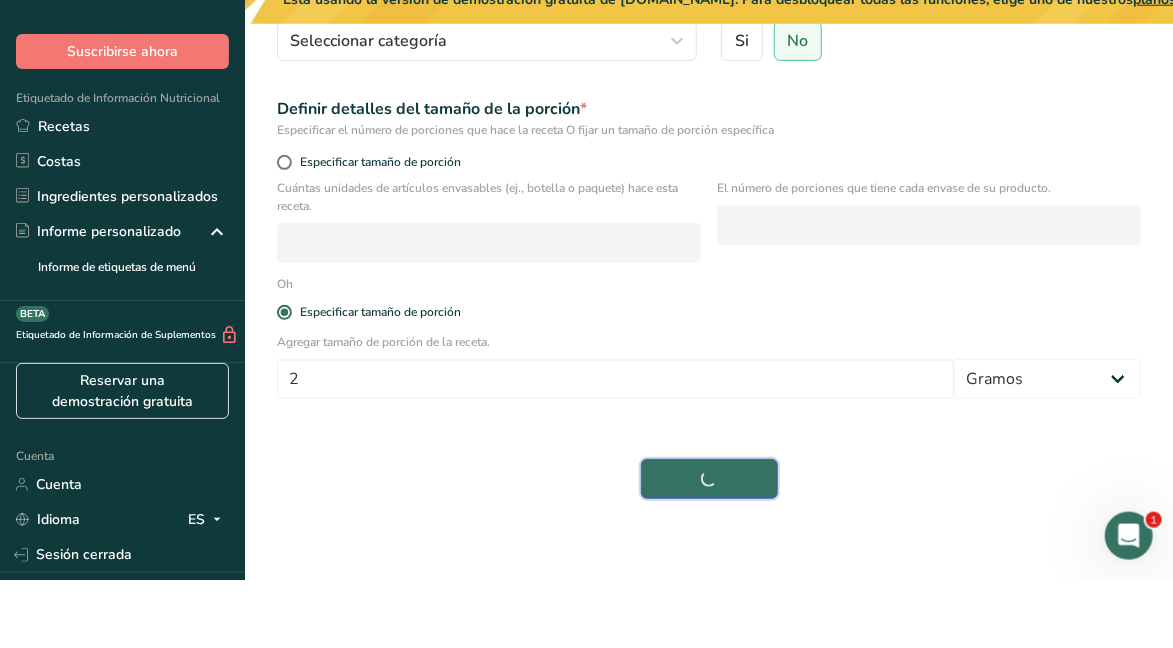 scroll, scrollTop: 266, scrollLeft: 0, axis: vertical 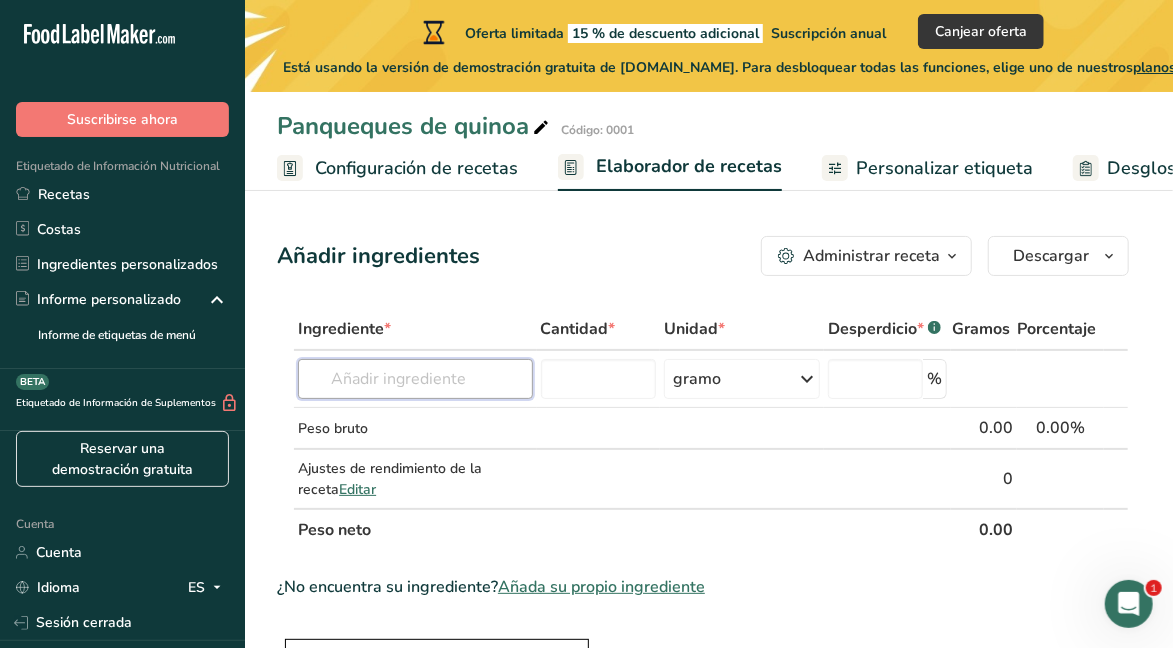 click at bounding box center (415, 379) 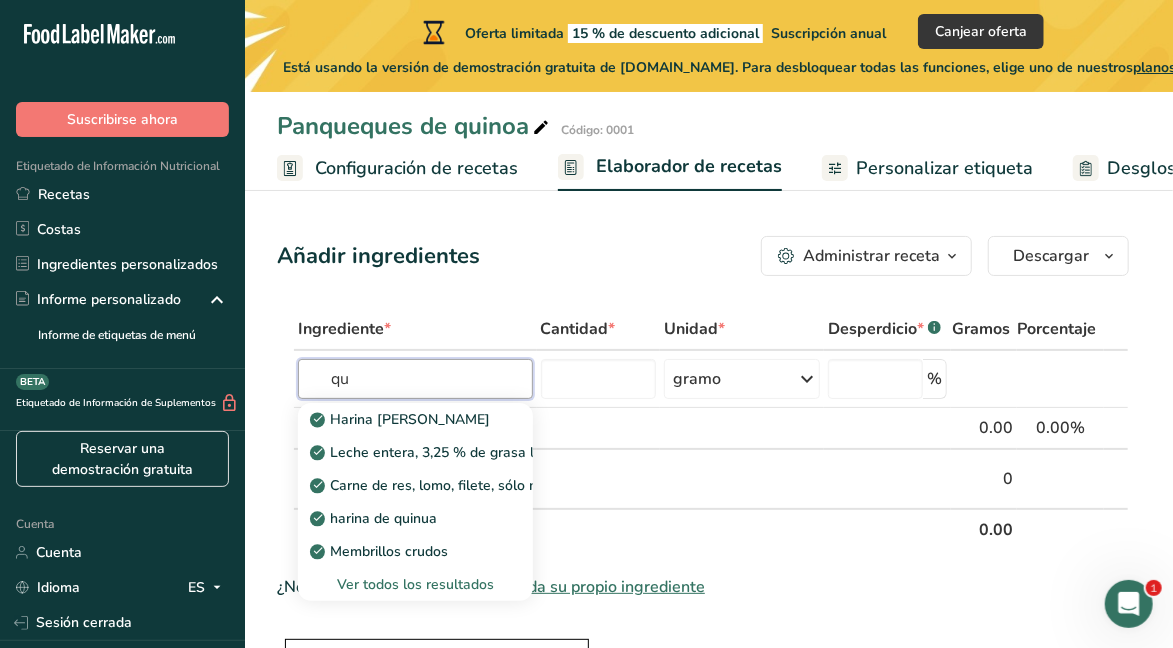type on "q" 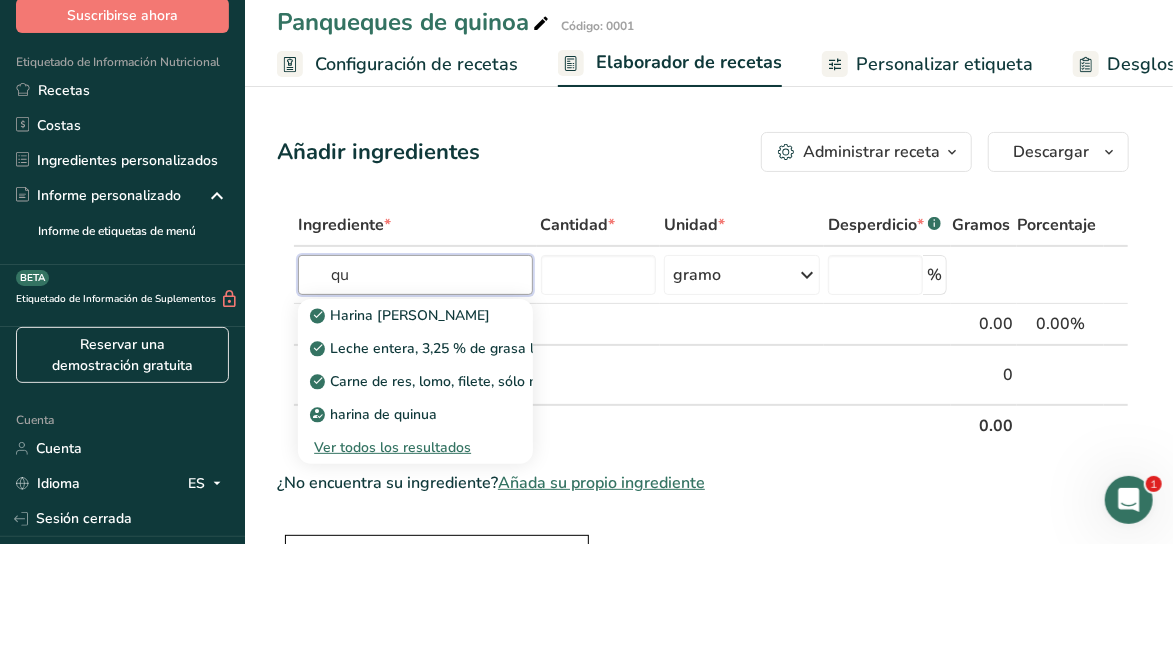 type on "q" 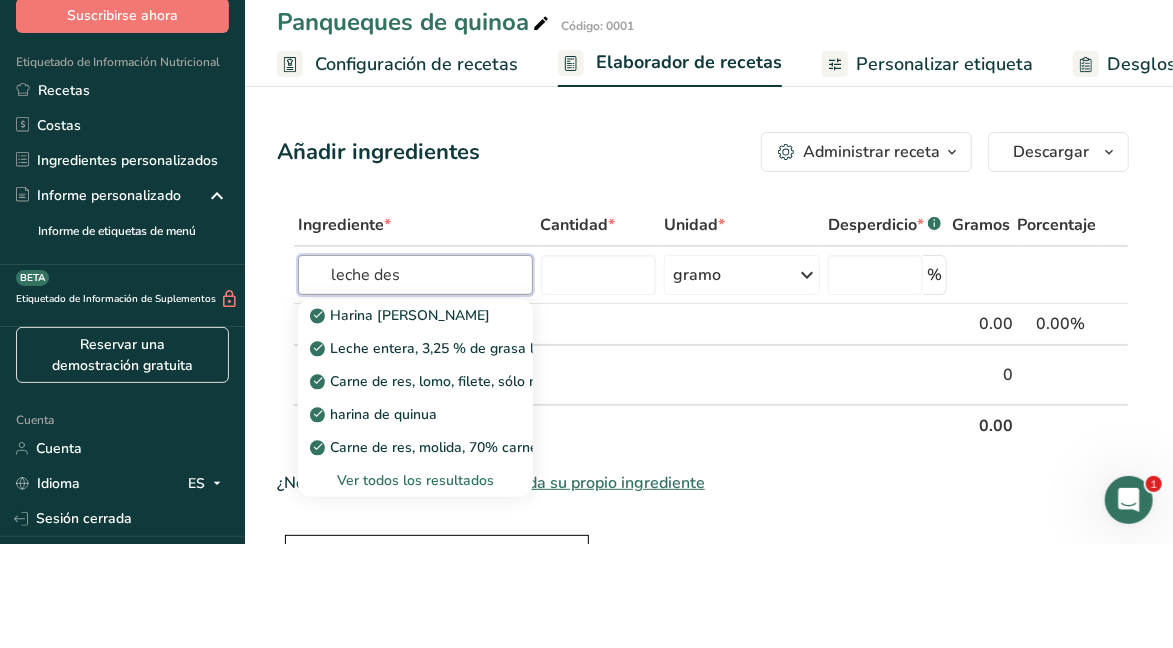 type on "leche des" 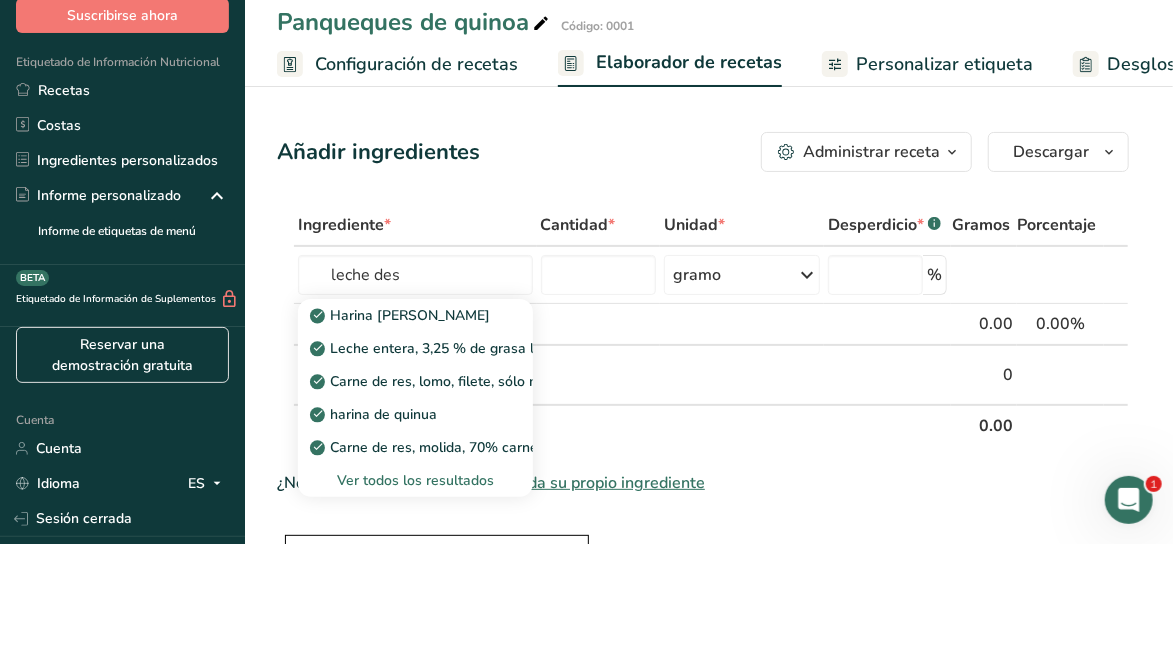 click on "Ver todos los resultados" at bounding box center [415, 584] 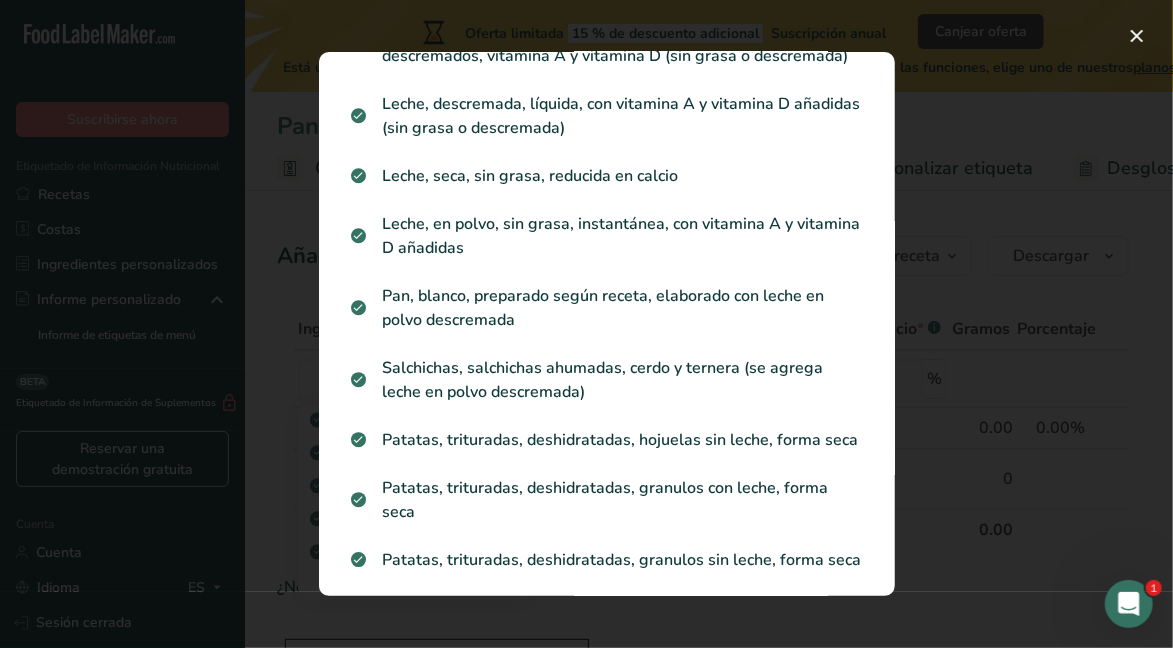 scroll, scrollTop: 835, scrollLeft: 0, axis: vertical 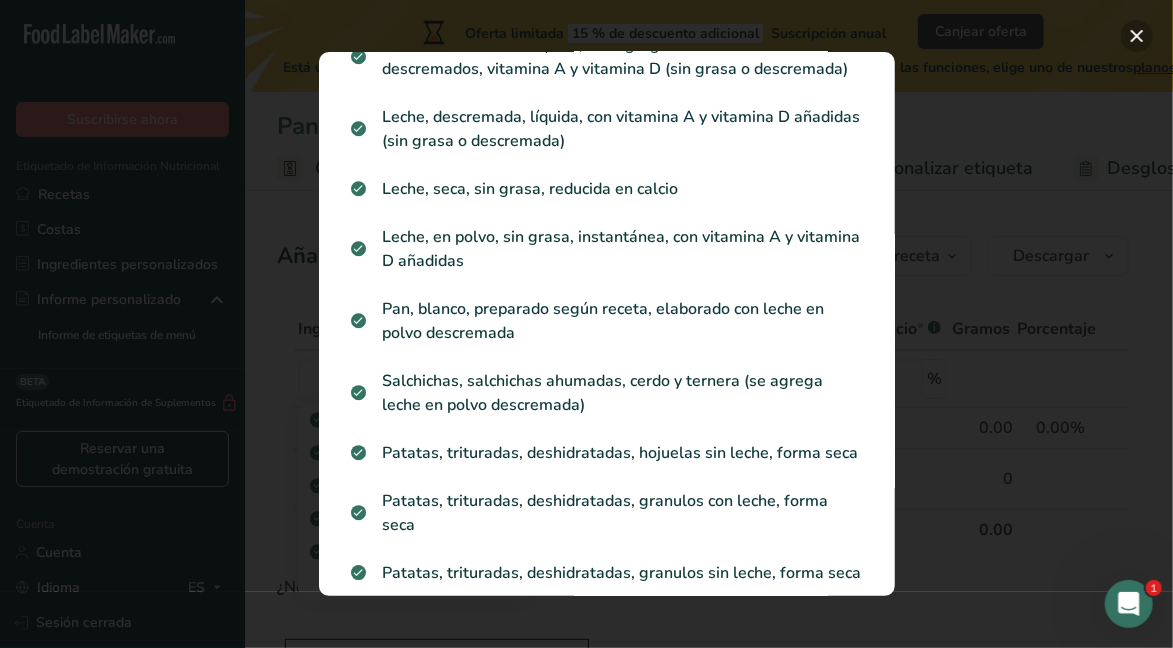 click at bounding box center (1137, 36) 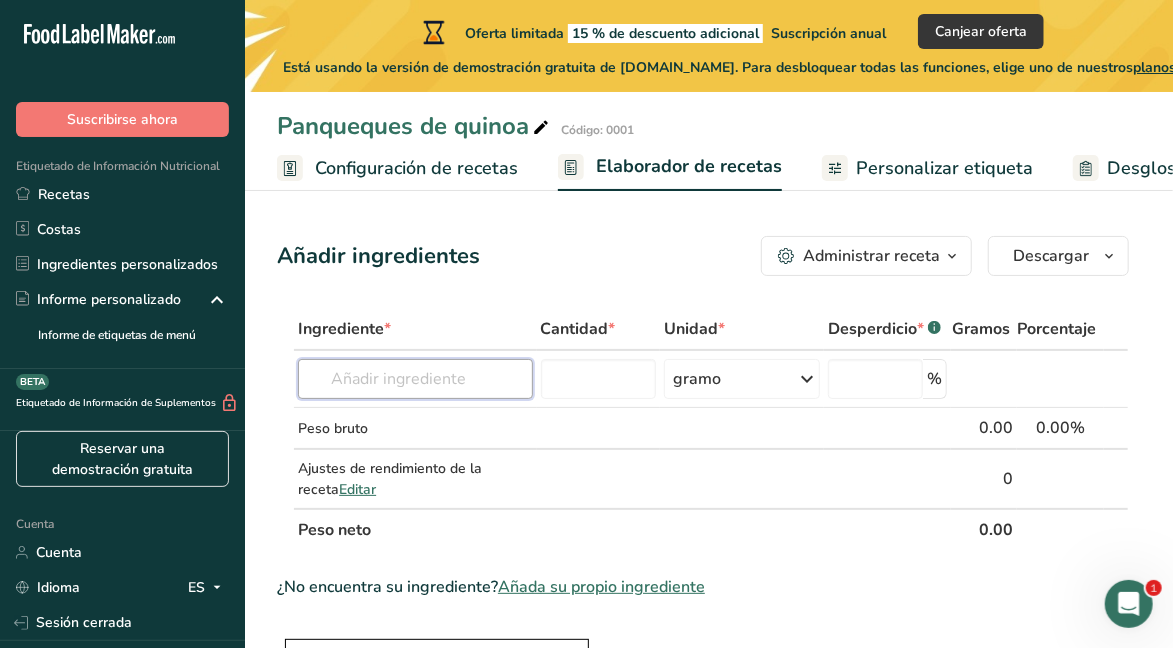 click at bounding box center (415, 379) 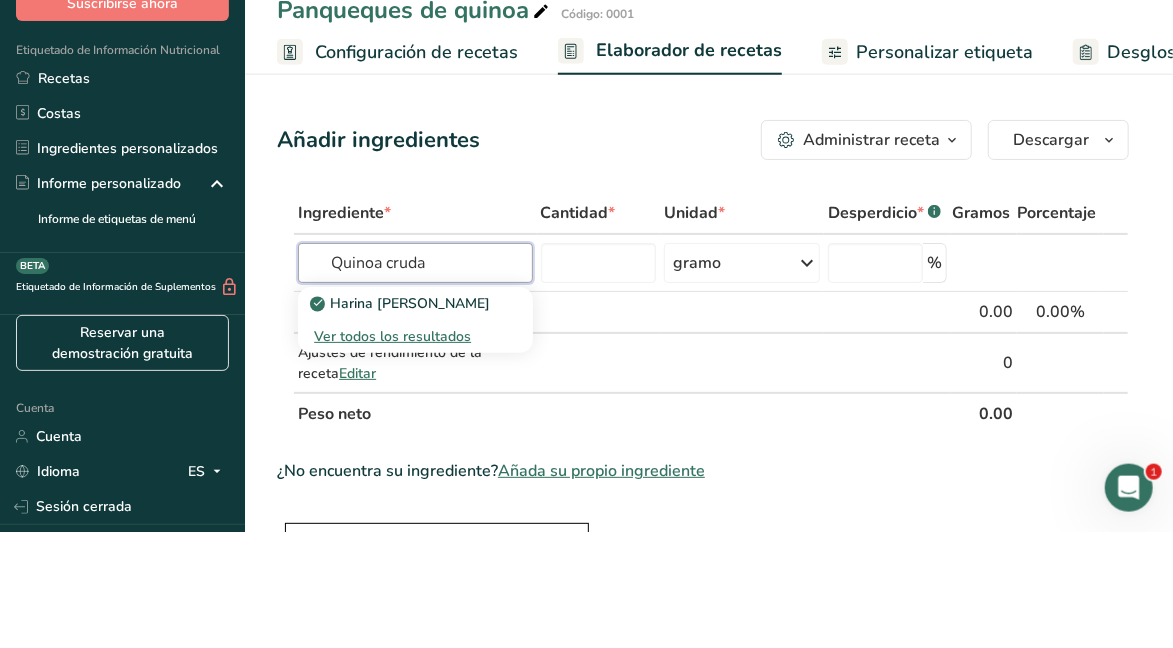 type on "Quinoa cruda" 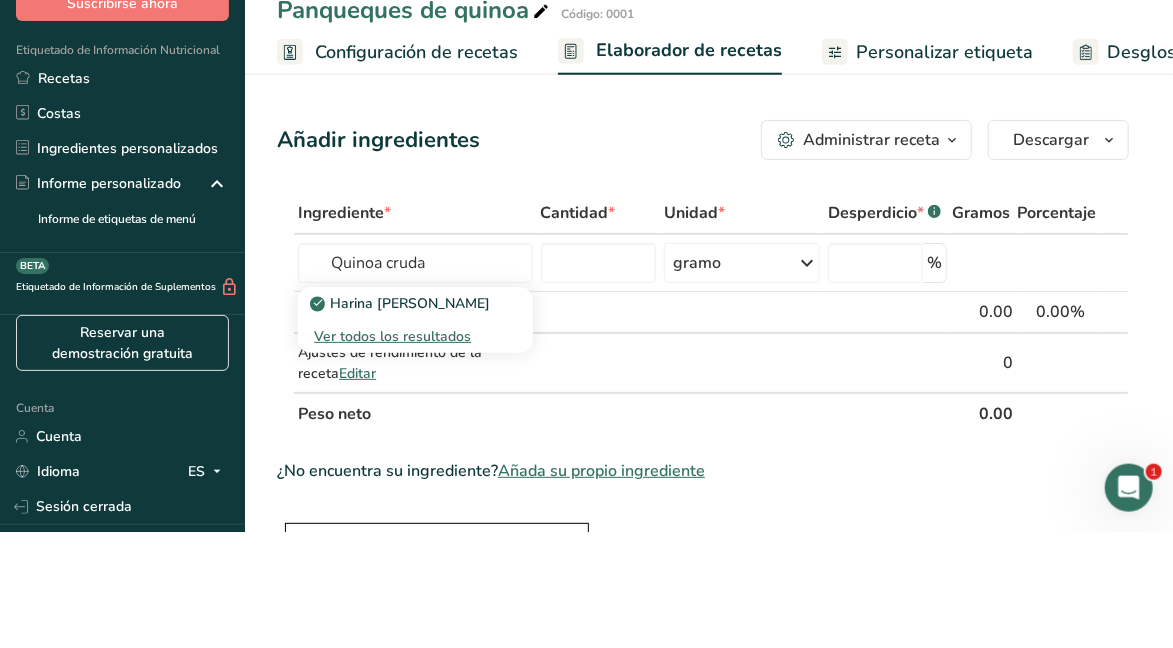 click on "Ver todos los resultados" at bounding box center [392, 452] 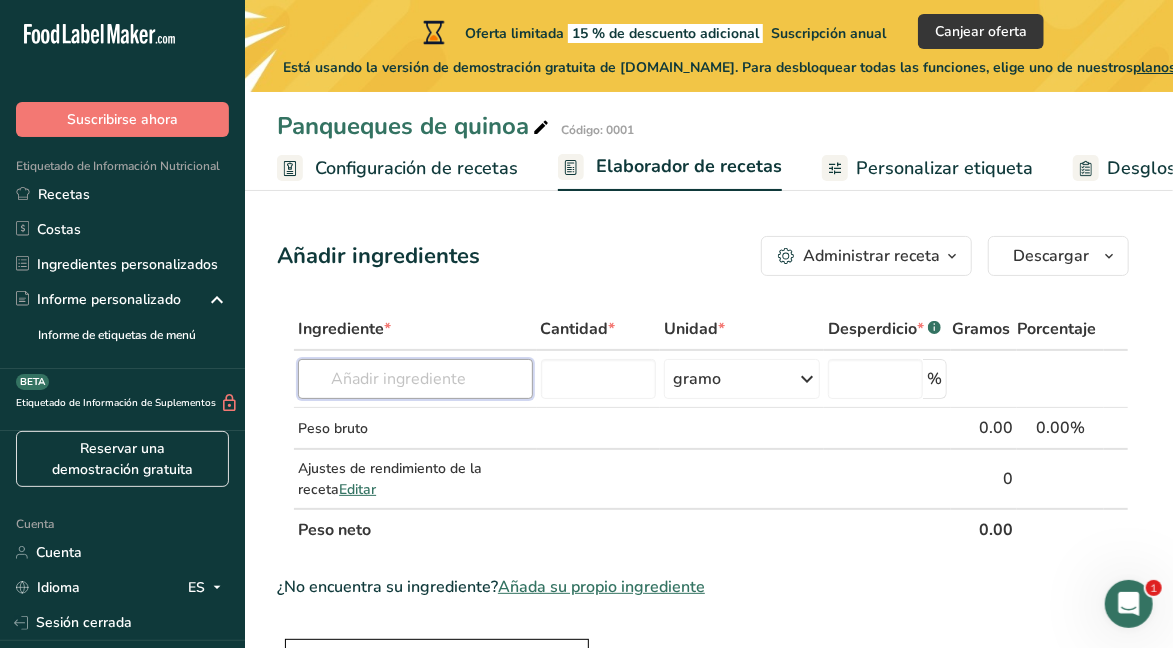 click at bounding box center [415, 379] 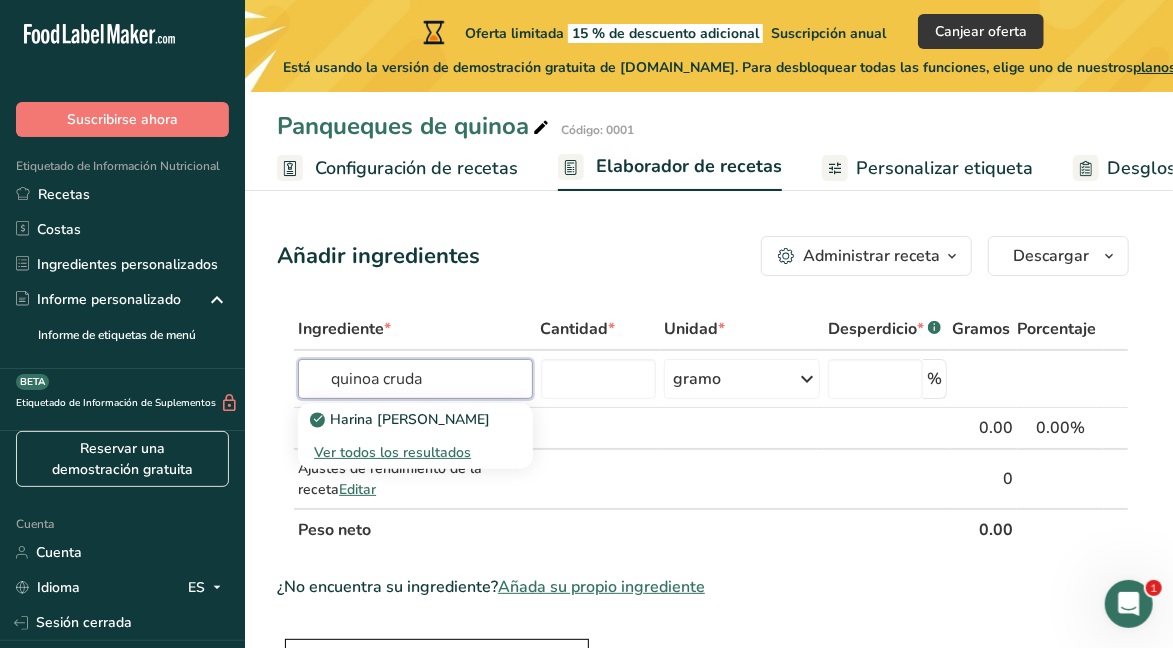 type on "quinoa cruda" 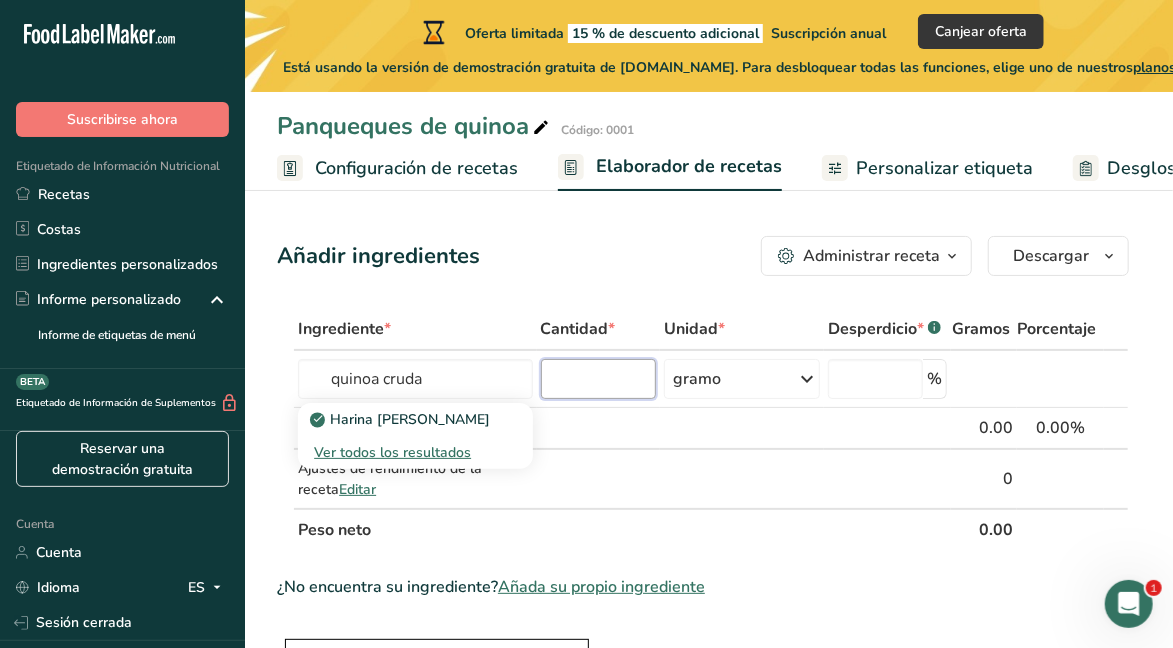 click at bounding box center (599, 379) 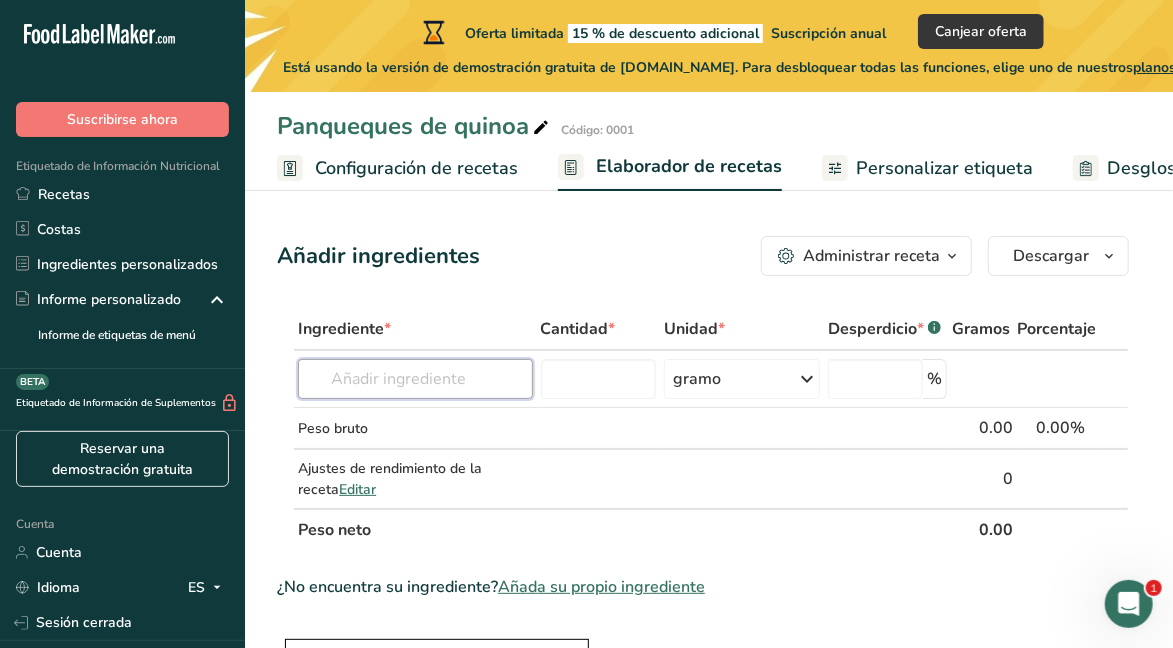 click at bounding box center [415, 379] 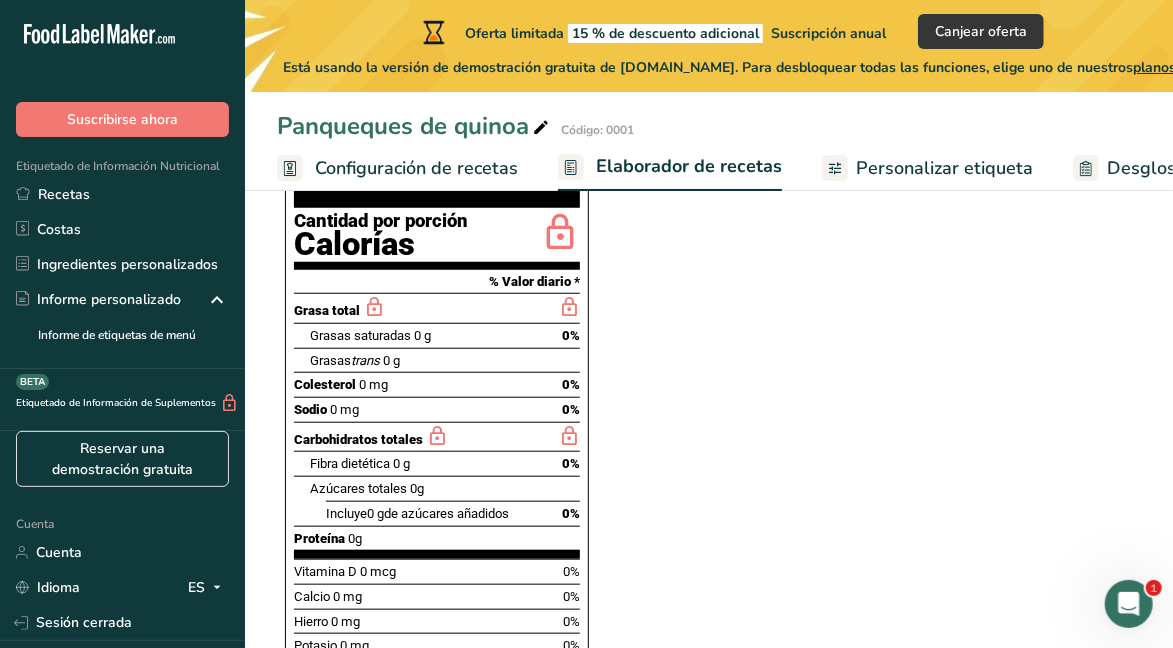 scroll, scrollTop: 607, scrollLeft: 0, axis: vertical 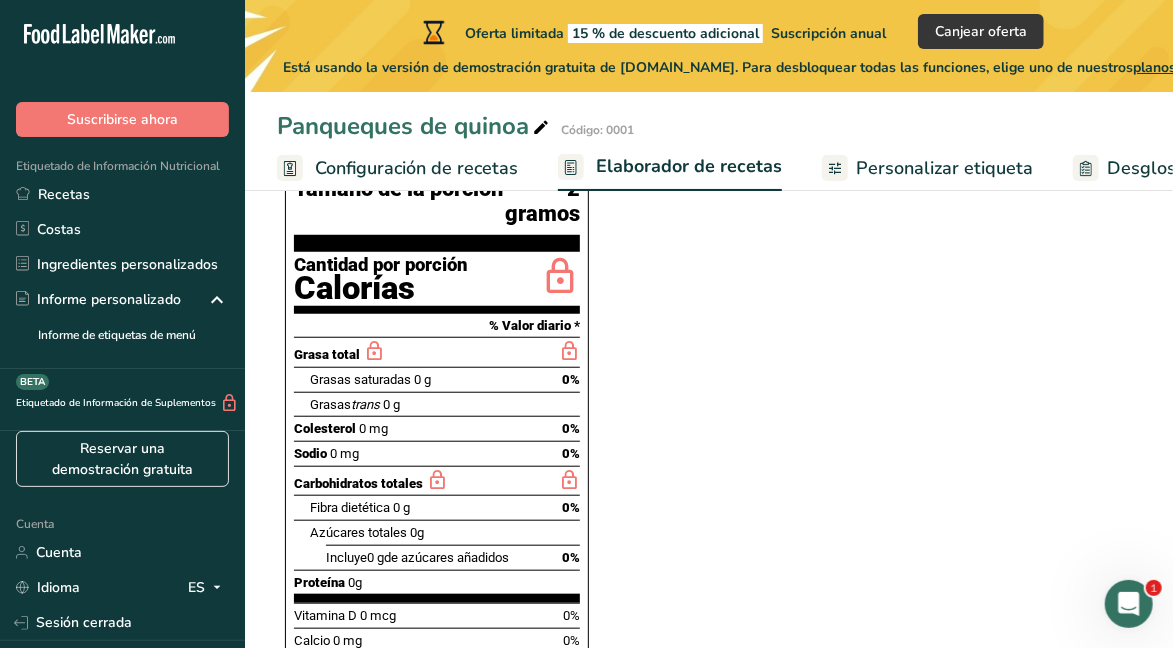 click on "Personalizar etiqueta" at bounding box center [944, 168] 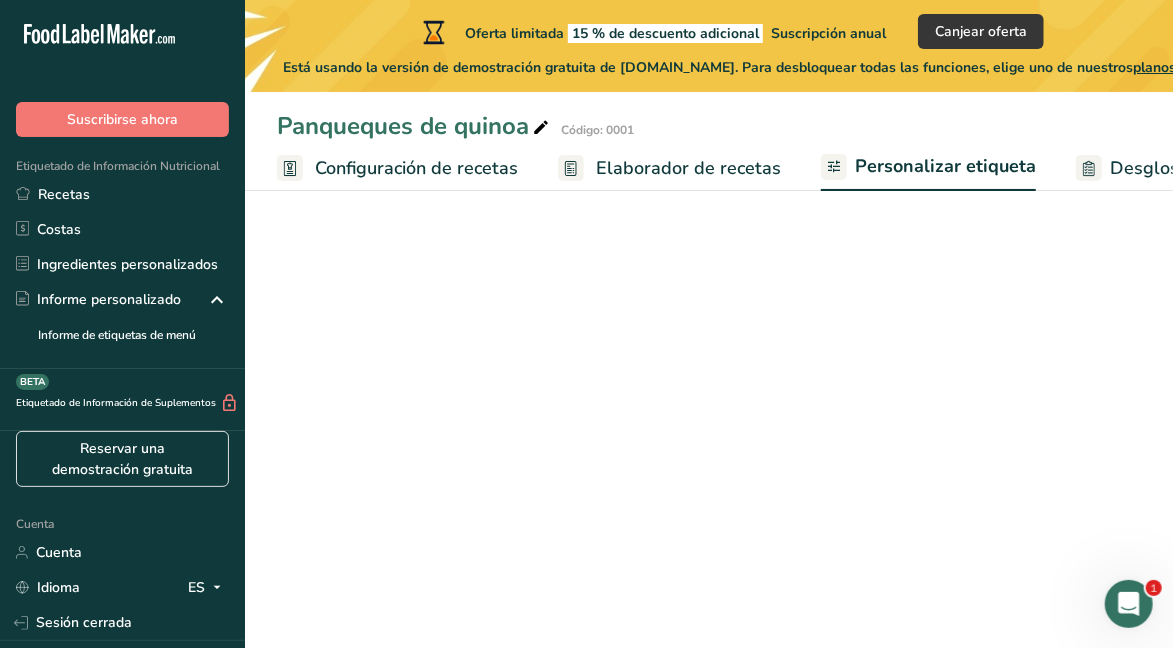 scroll, scrollTop: 0, scrollLeft: 70, axis: horizontal 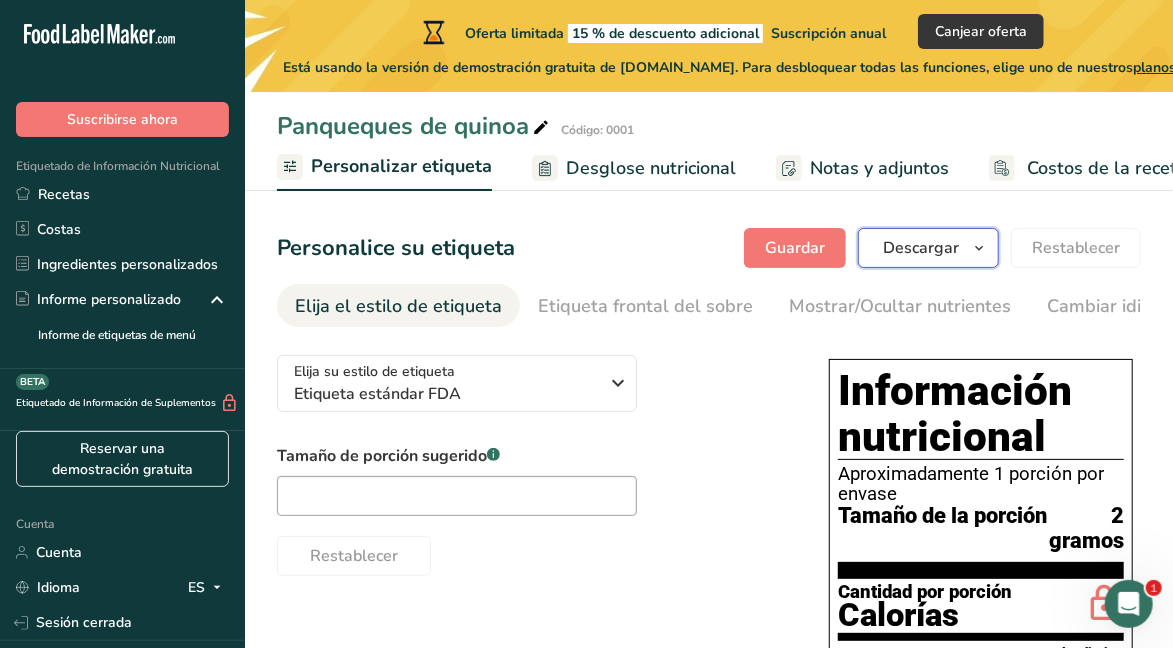 click on "Descargar" at bounding box center [921, 248] 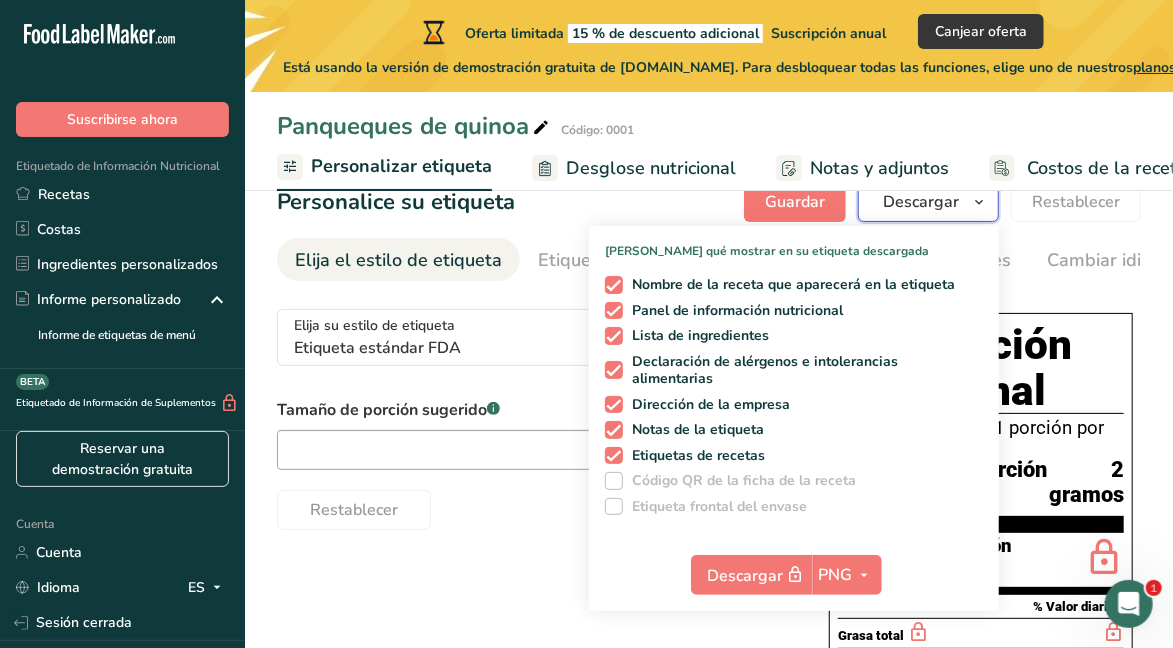 scroll, scrollTop: 50, scrollLeft: 0, axis: vertical 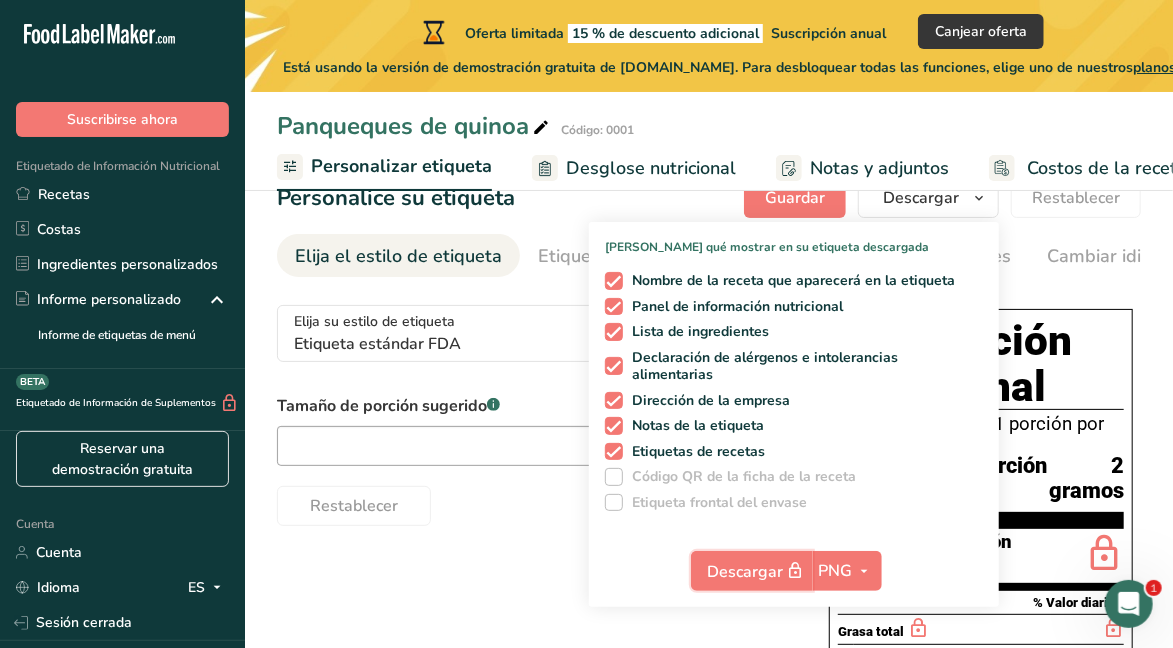 click on "Descargar" at bounding box center [746, 572] 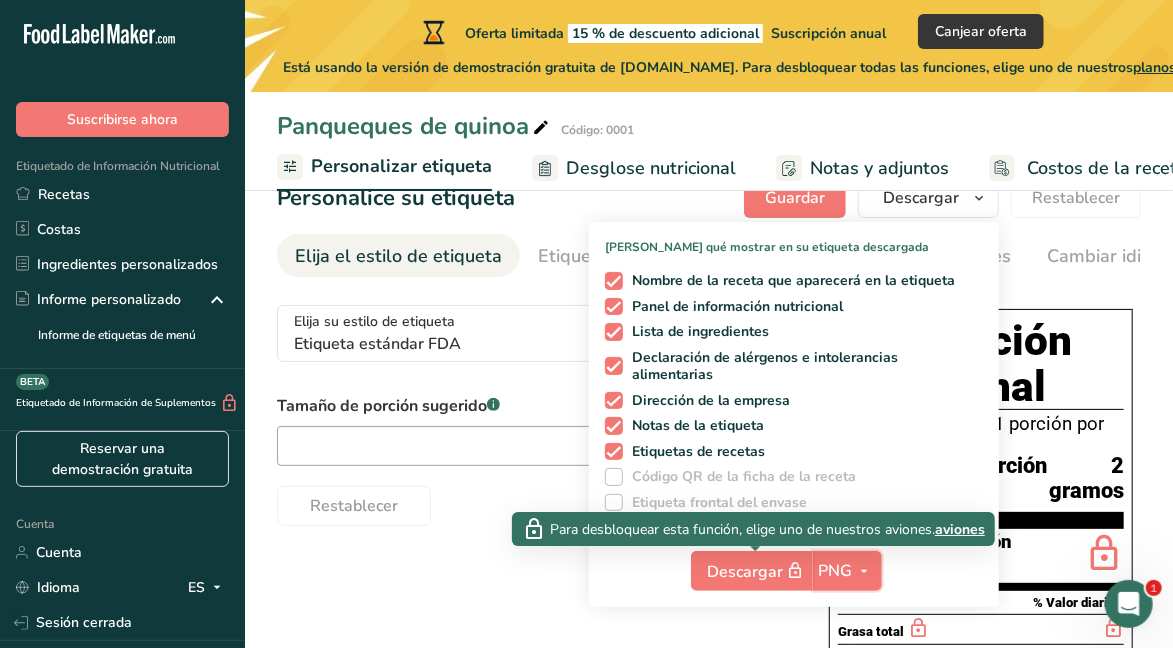 click on "PNG" at bounding box center (836, 571) 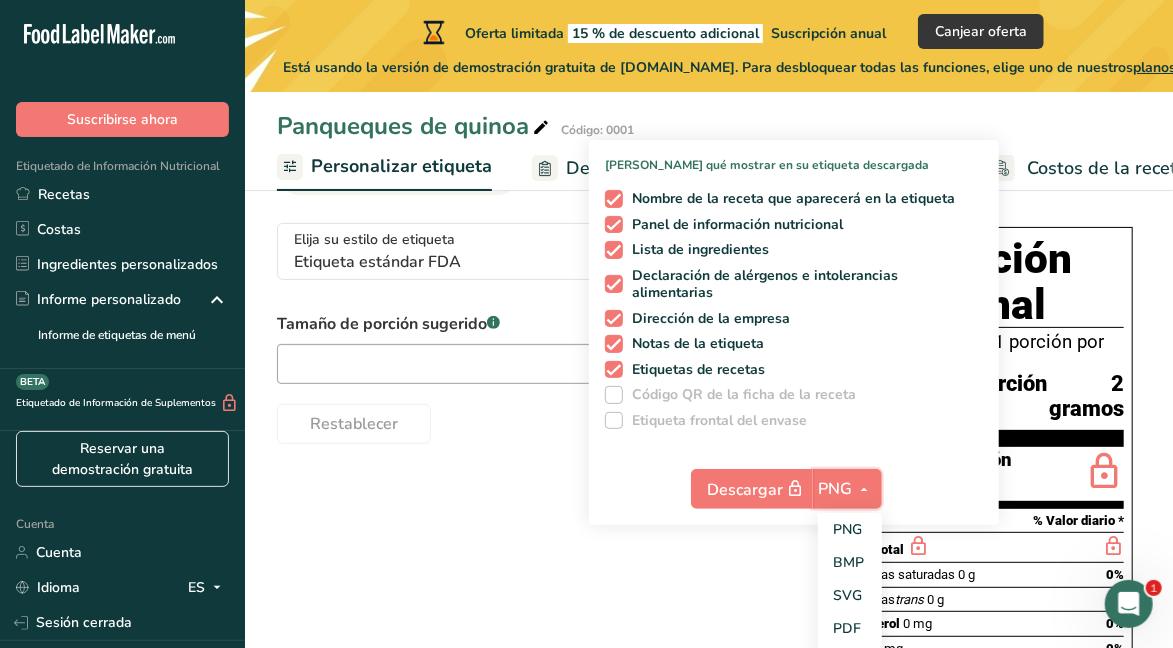 scroll, scrollTop: 142, scrollLeft: 0, axis: vertical 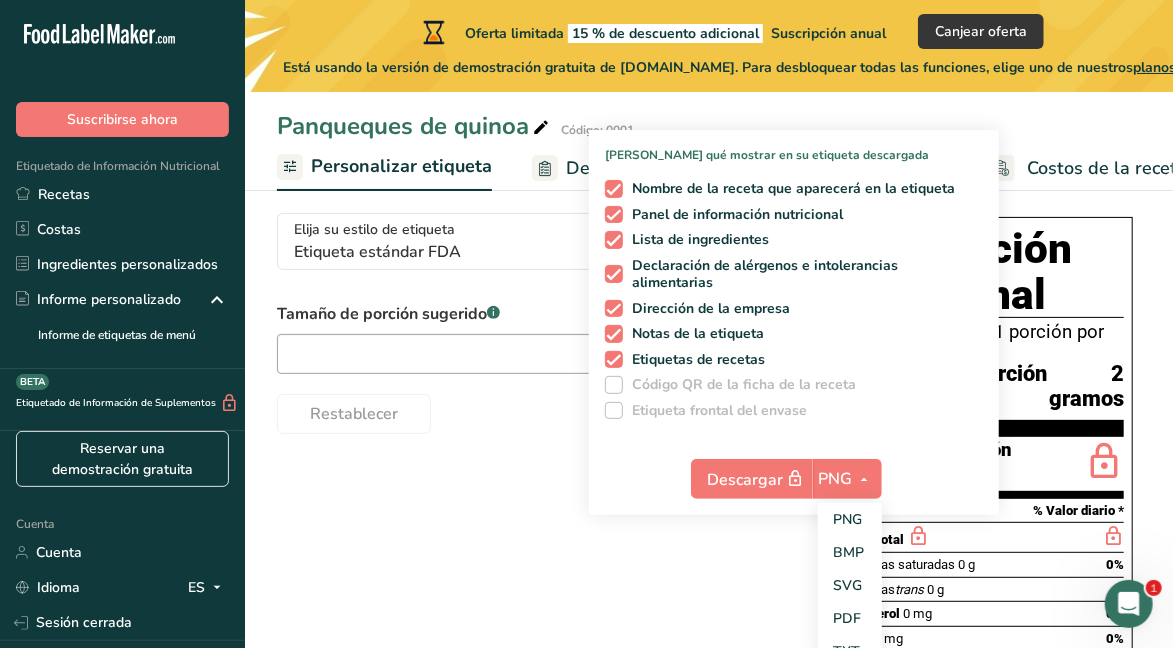 click on "PDF" at bounding box center [848, 618] 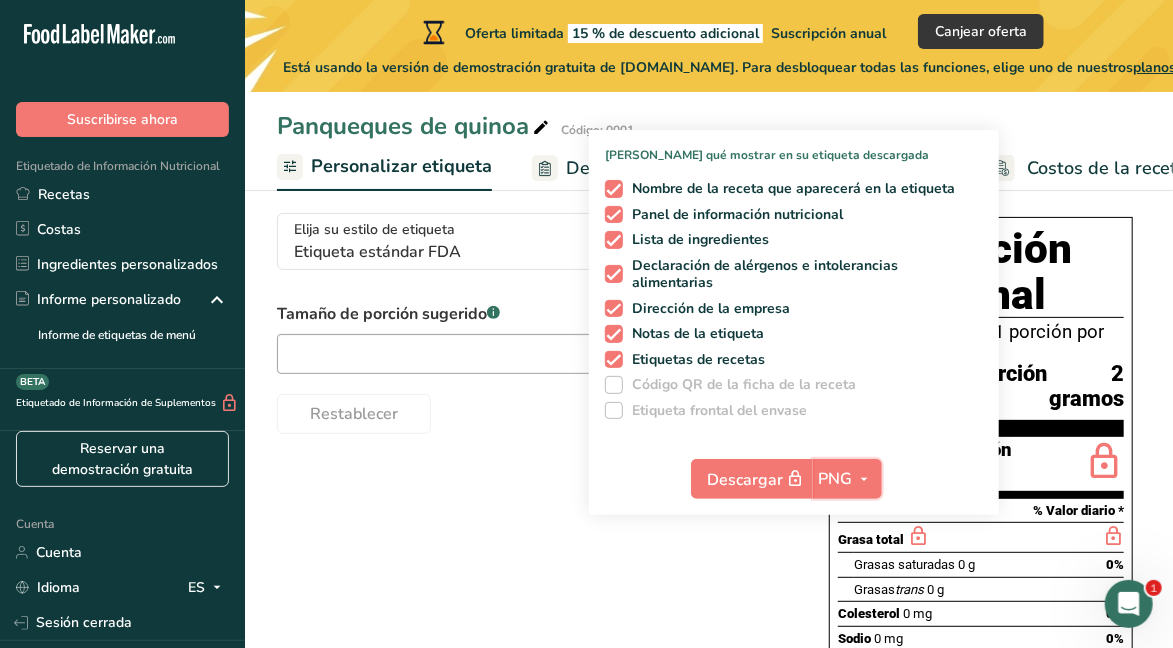 click on "PNG" at bounding box center [836, 479] 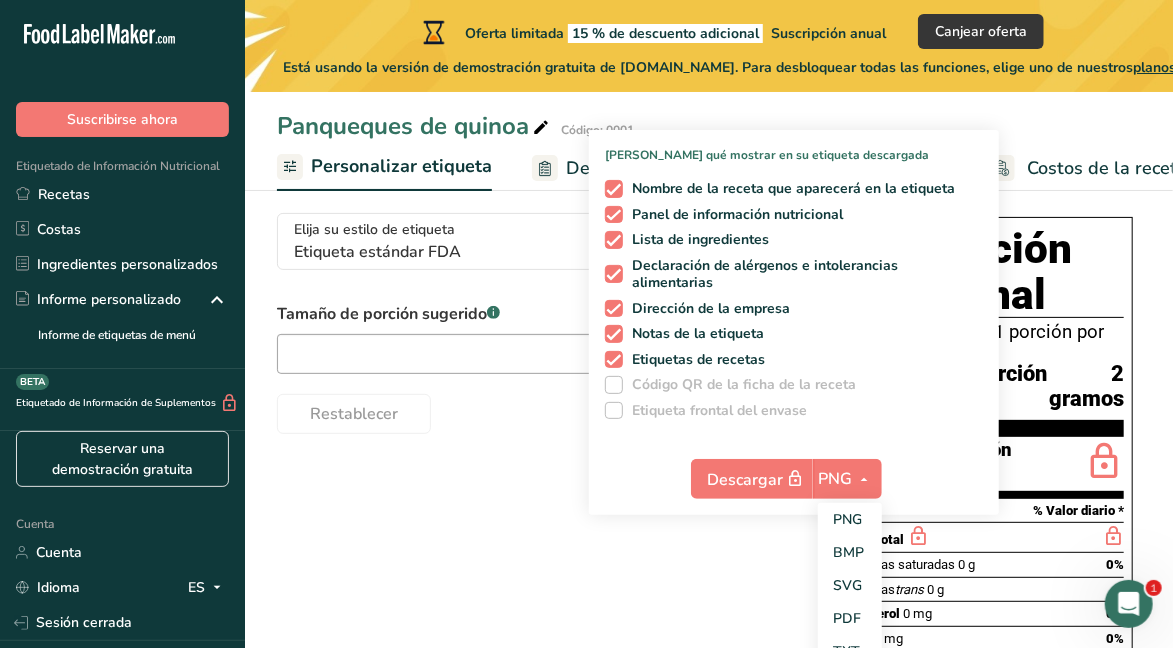 click at bounding box center (614, 360) 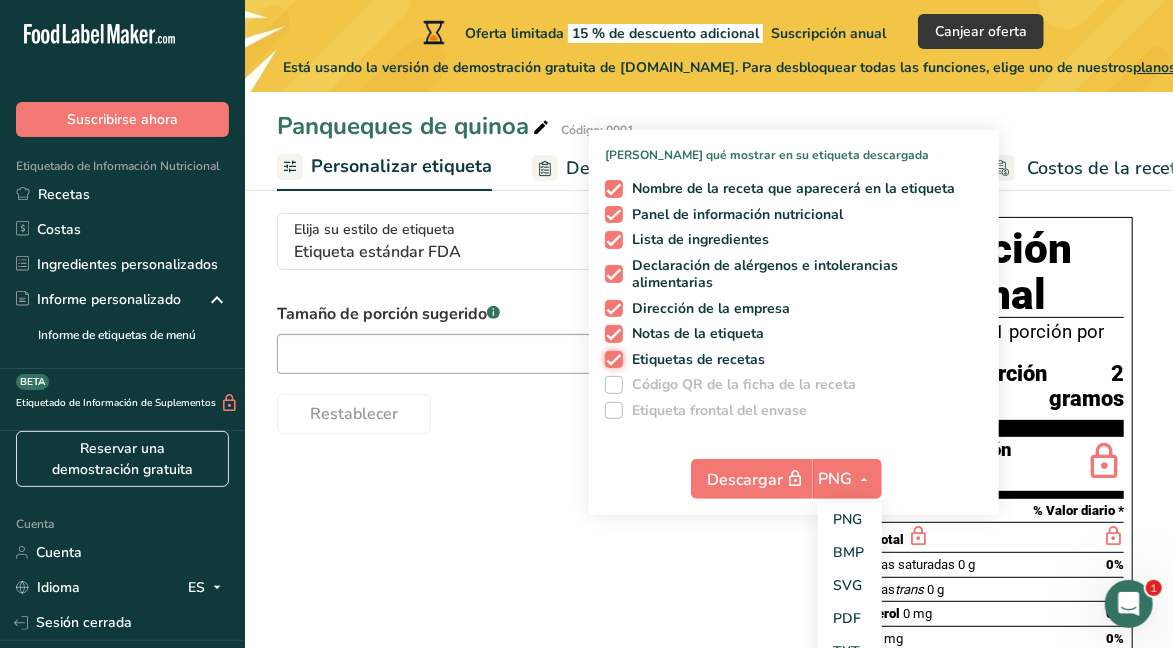 click on "Etiquetas de recetas" at bounding box center (611, 359) 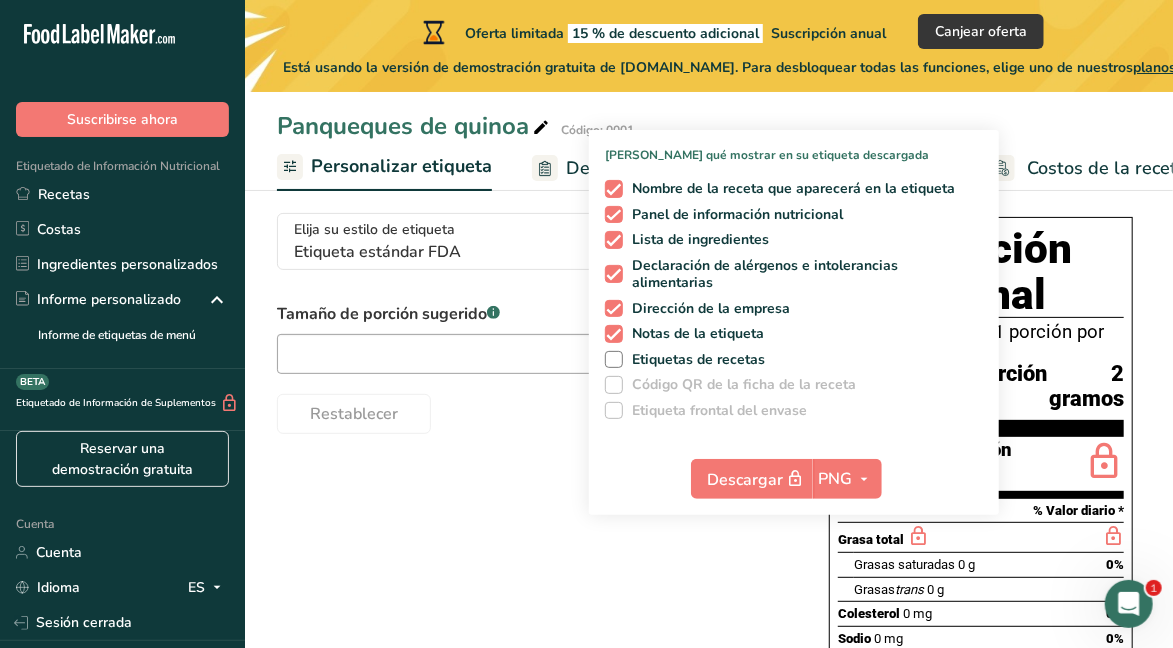click on "Etiquetas de recetas" at bounding box center [694, 360] 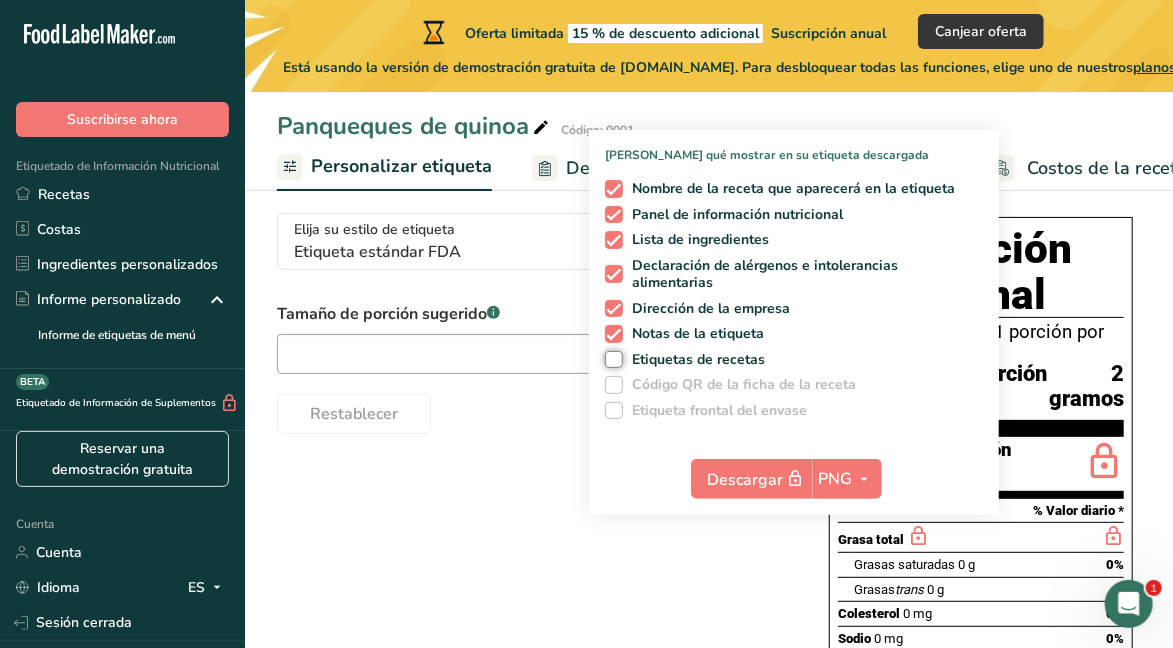 click on "Etiquetas de recetas" at bounding box center (611, 359) 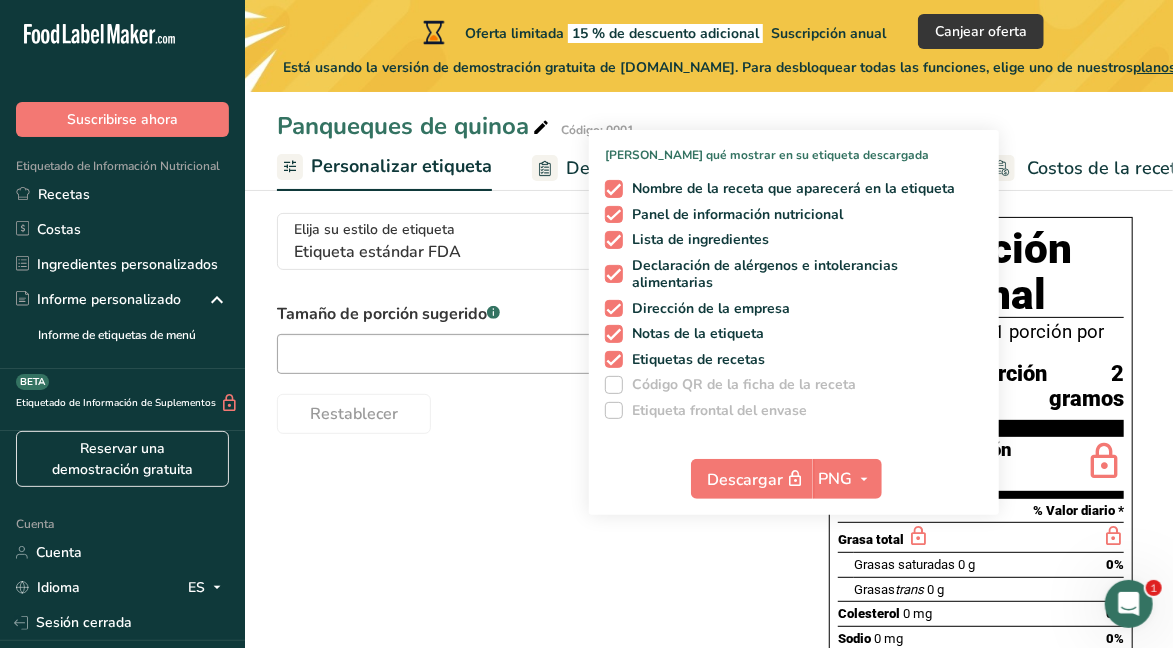 click at bounding box center [614, 385] 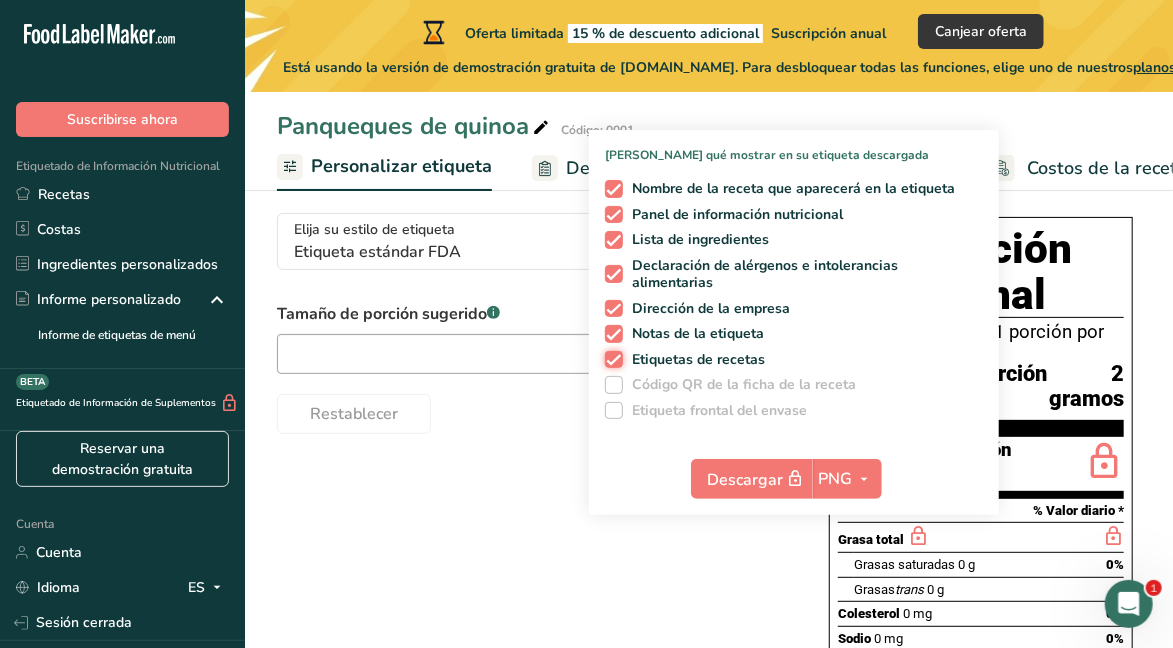 click on "Etiquetas de recetas" at bounding box center (611, 359) 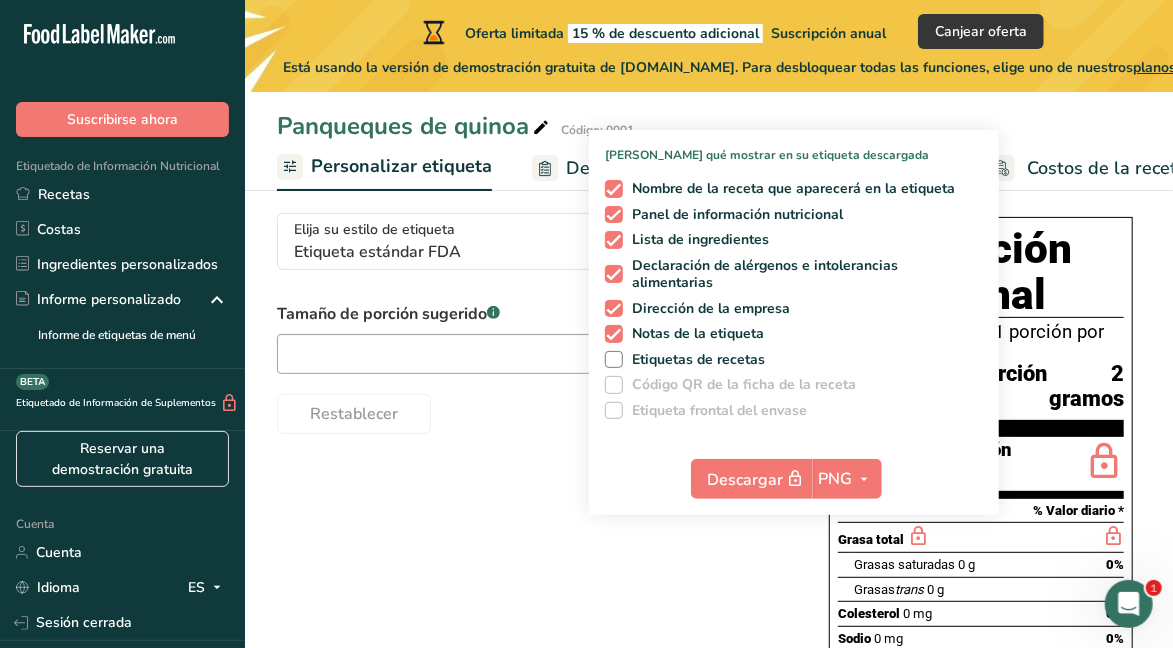 click at bounding box center (614, 334) 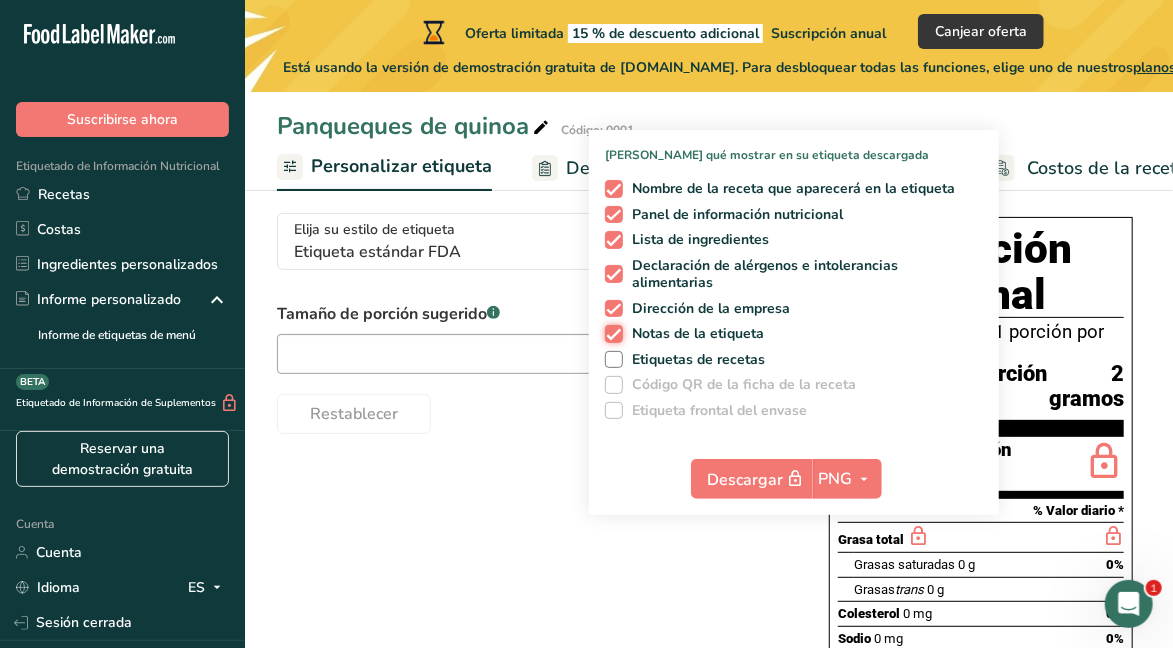 click on "Notas de la etiqueta" at bounding box center [611, 333] 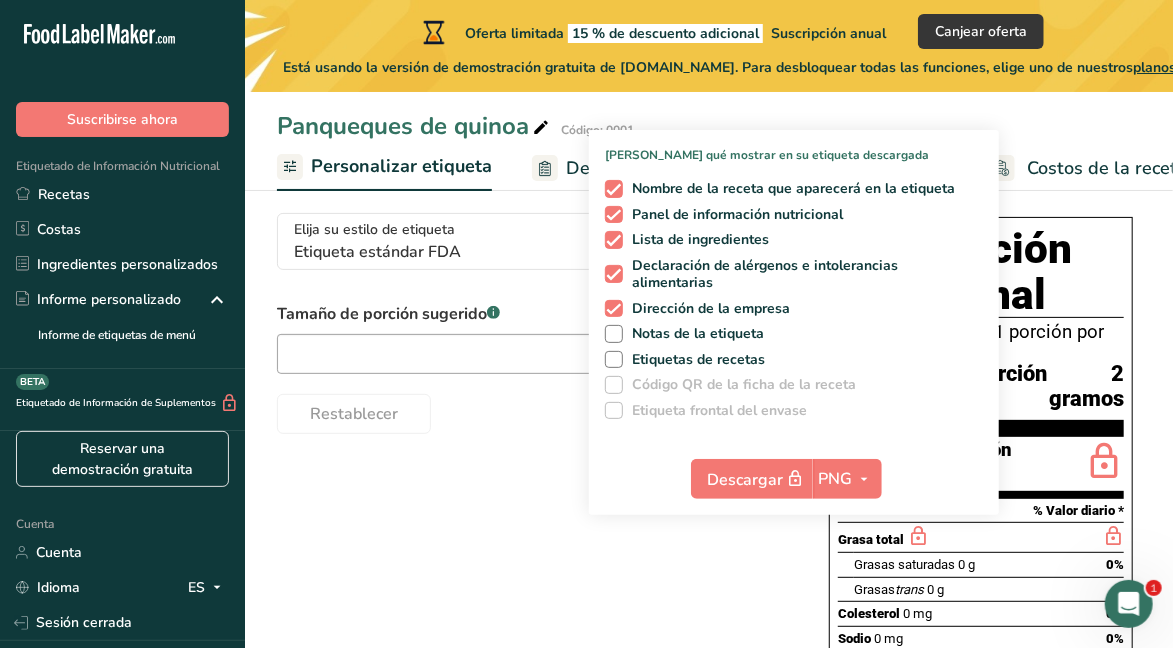 click on "Declaración de alérgenos e intolerancias alimentarias" at bounding box center [790, 274] 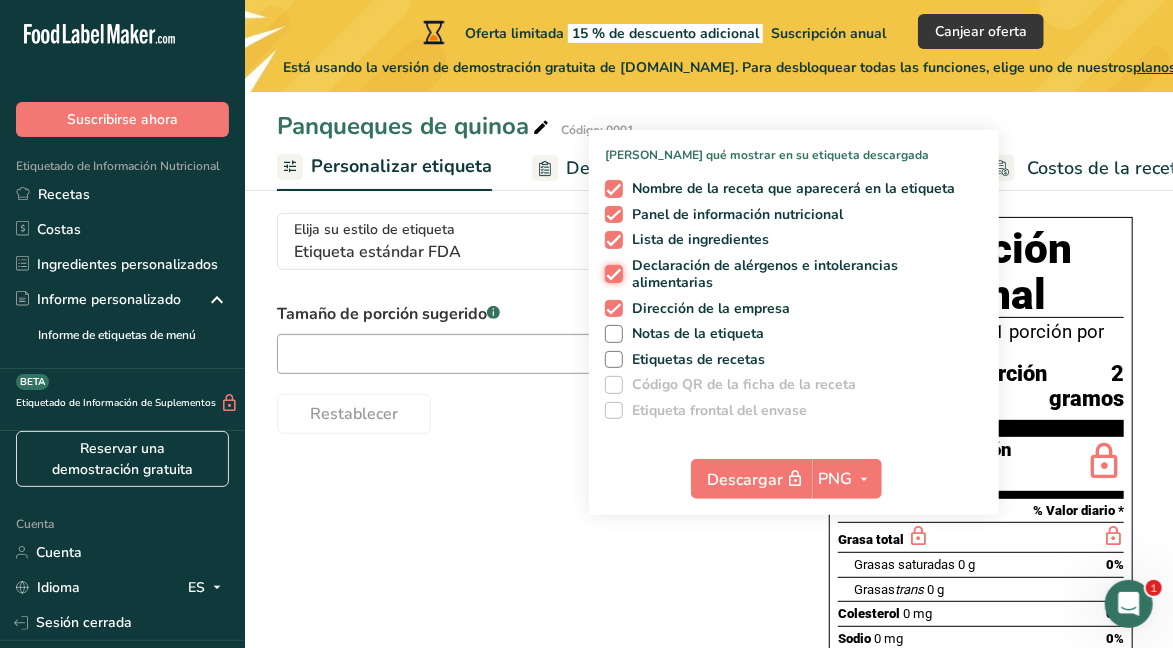 click on "Declaración de alérgenos e intolerancias alimentarias" at bounding box center [611, 274] 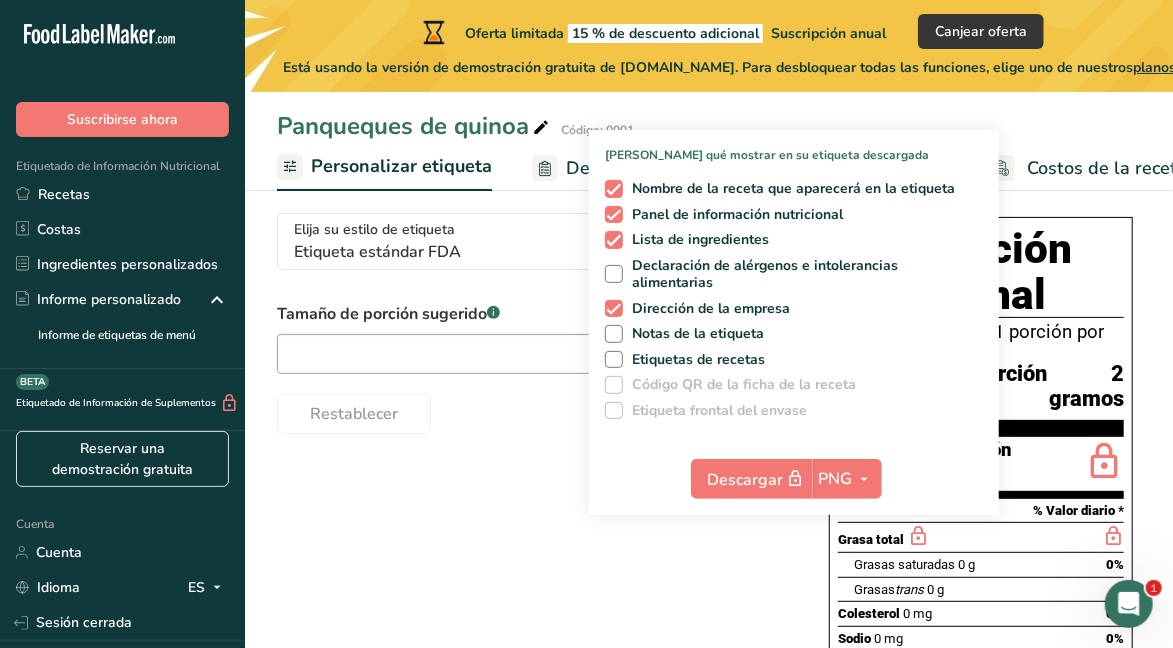 click at bounding box center [614, 189] 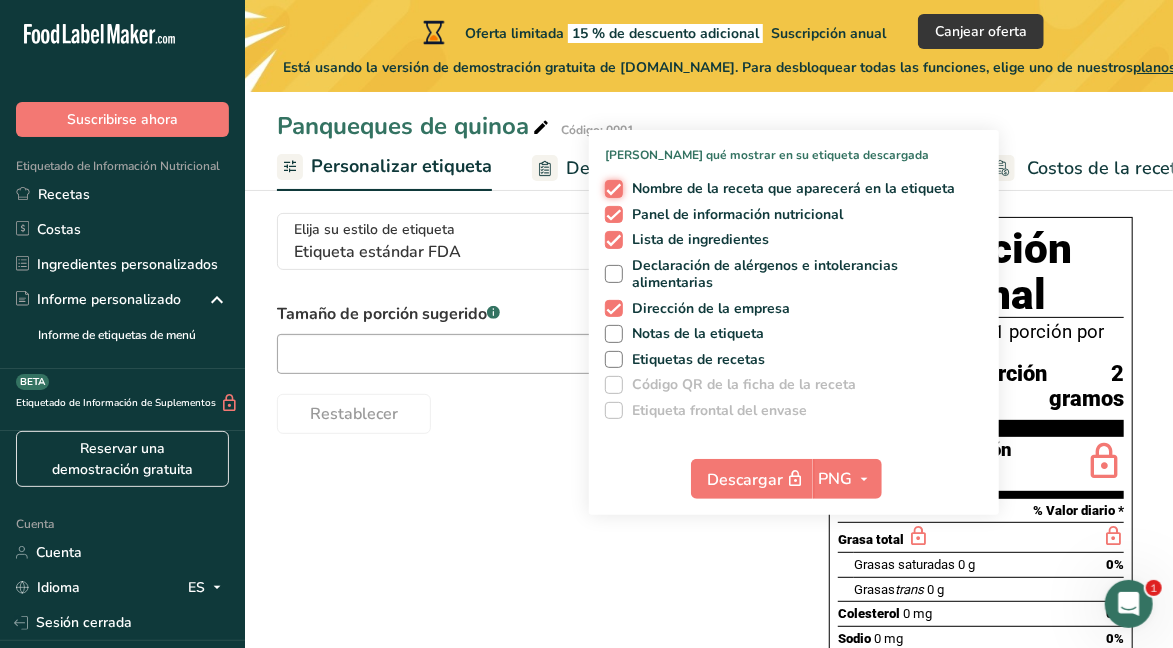 click on "Nombre de la receta que aparecerá en la etiqueta" at bounding box center (611, 188) 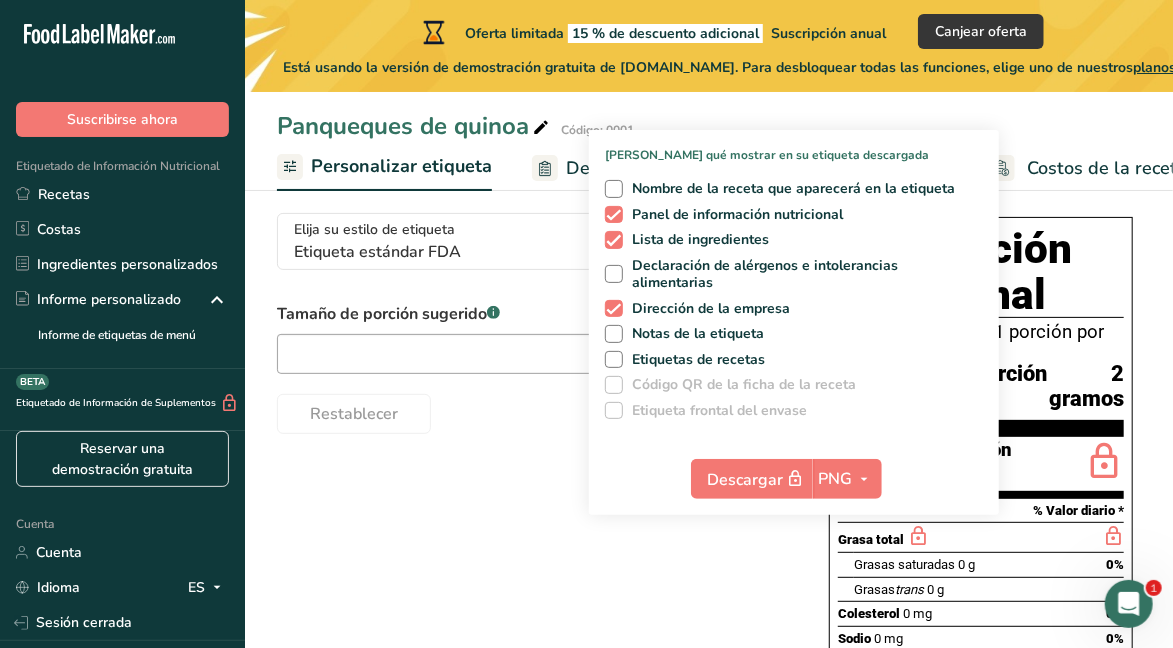 click on "Nombre de la receta que aparecerá en la etiqueta" at bounding box center [789, 189] 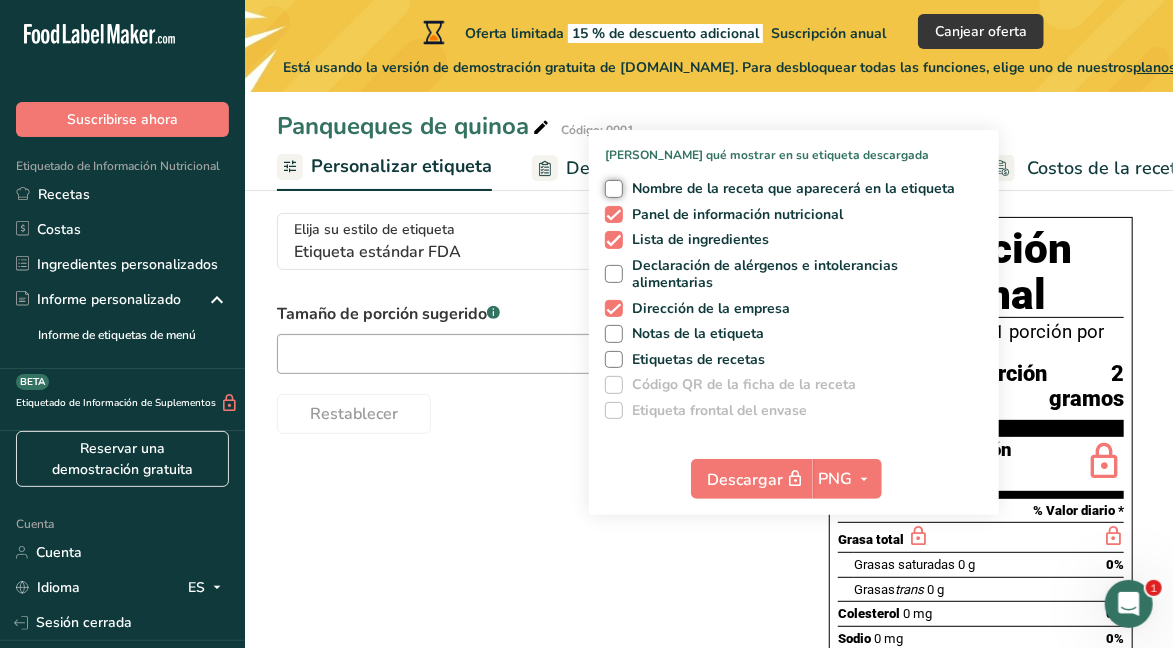 click on "Nombre de la receta que aparecerá en la etiqueta" at bounding box center (611, 188) 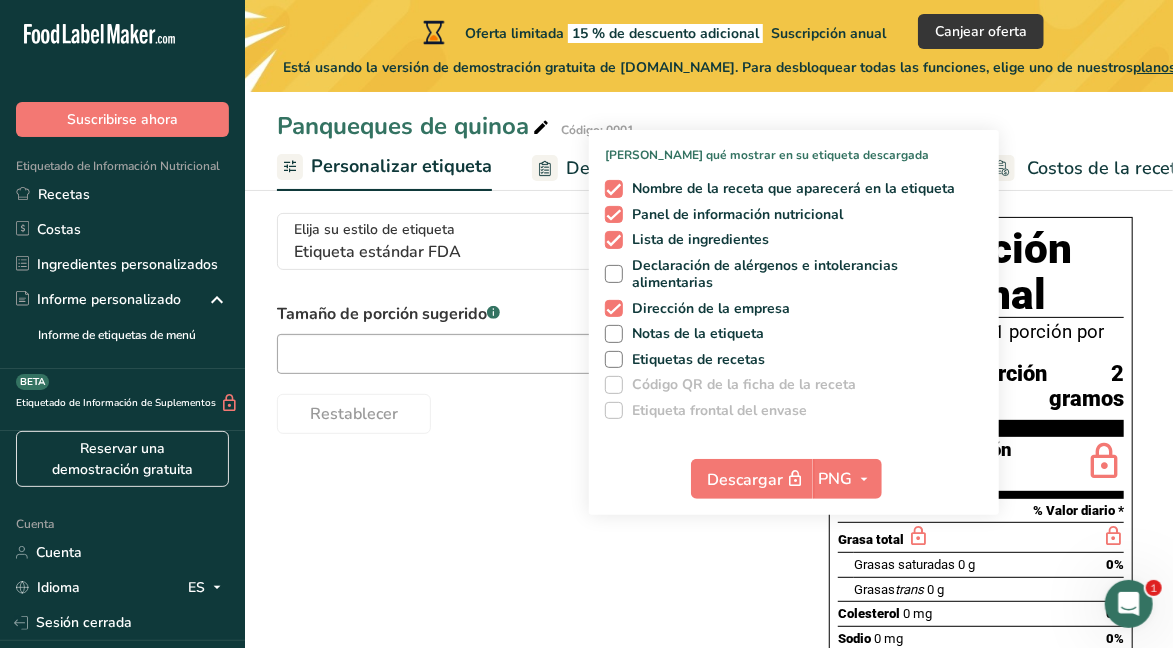 click on "Elija su estilo de etiqueta
Etiqueta estándar FDA
EE. UU. (FDA)
Etiqueta estándar FDA
Etiqueta tabular FDA
Etiqueta lineal FDA
Etiqueta simplificada de la FDA
Etiqueta FDA de dos columnas (Por porción/Por envase)
Etiqueta FDA de dos columnas (Tal como se vende/Tal como se prepara)
Etiqueta estándar FDA agregada
Etiqueta estándar FDA con micronutrientes listados lado a lado
Reino Unido (FSA)
Etiqueta obligatoria del Reino Unido "Parte trasera del envase"
Etiqueta de semáforo del Reino Unido "Parte frontal del envase"
Canadá (ACIA)" at bounding box center (709, 593) 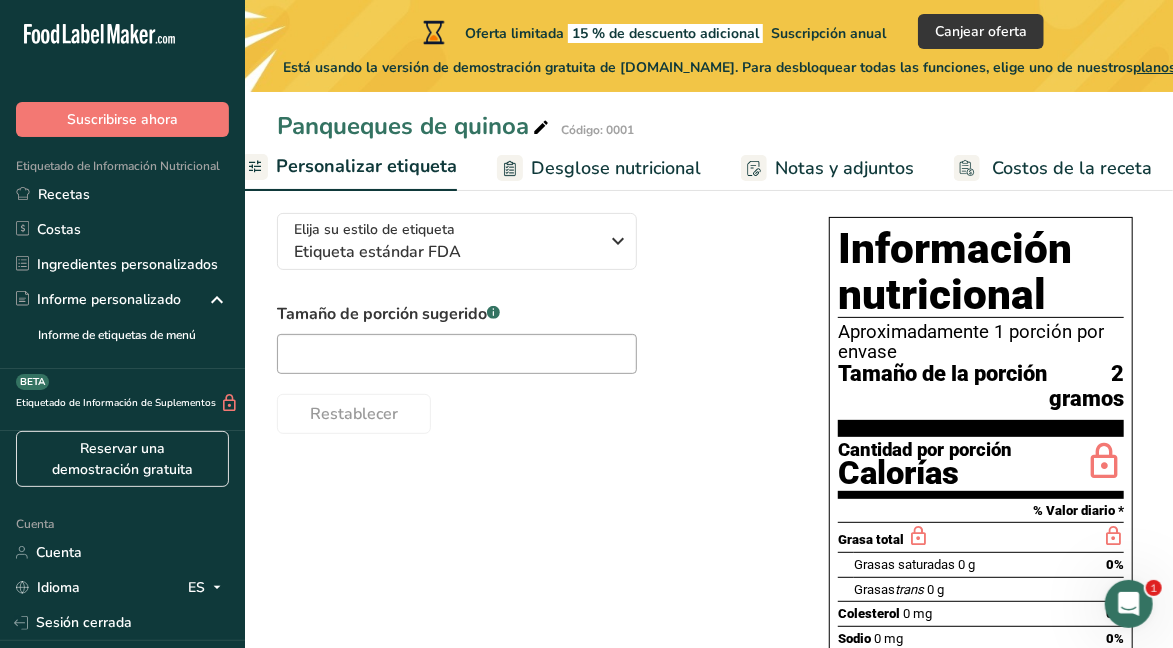 click on "Notas y adjuntos" at bounding box center [844, 168] 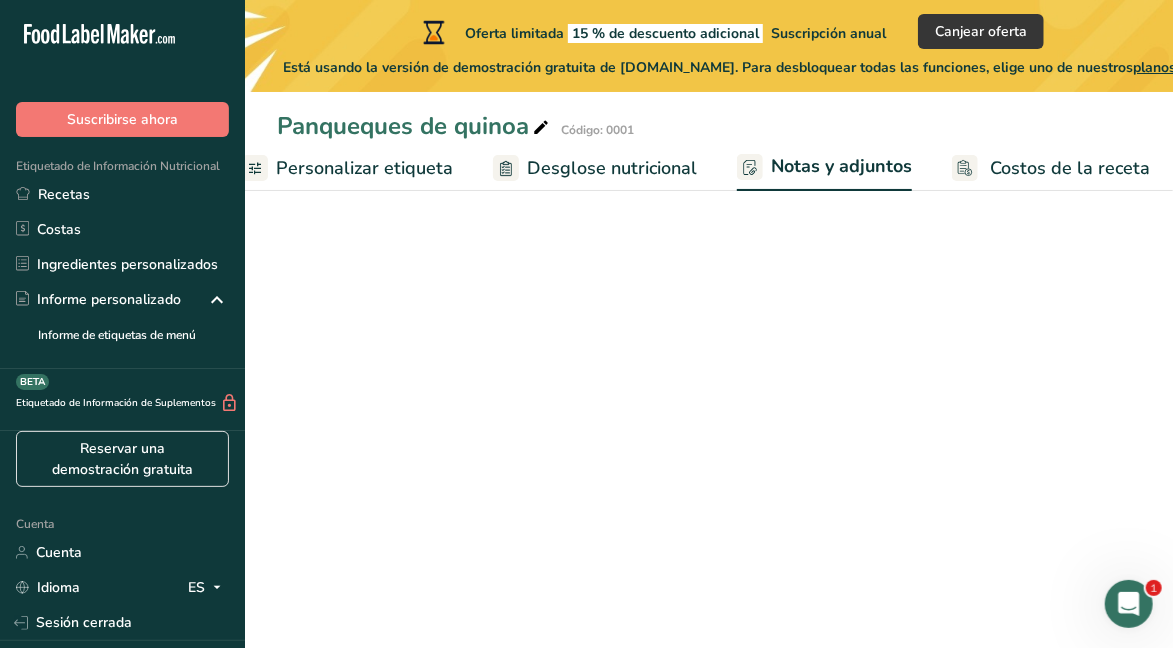 scroll, scrollTop: 0, scrollLeft: 578, axis: horizontal 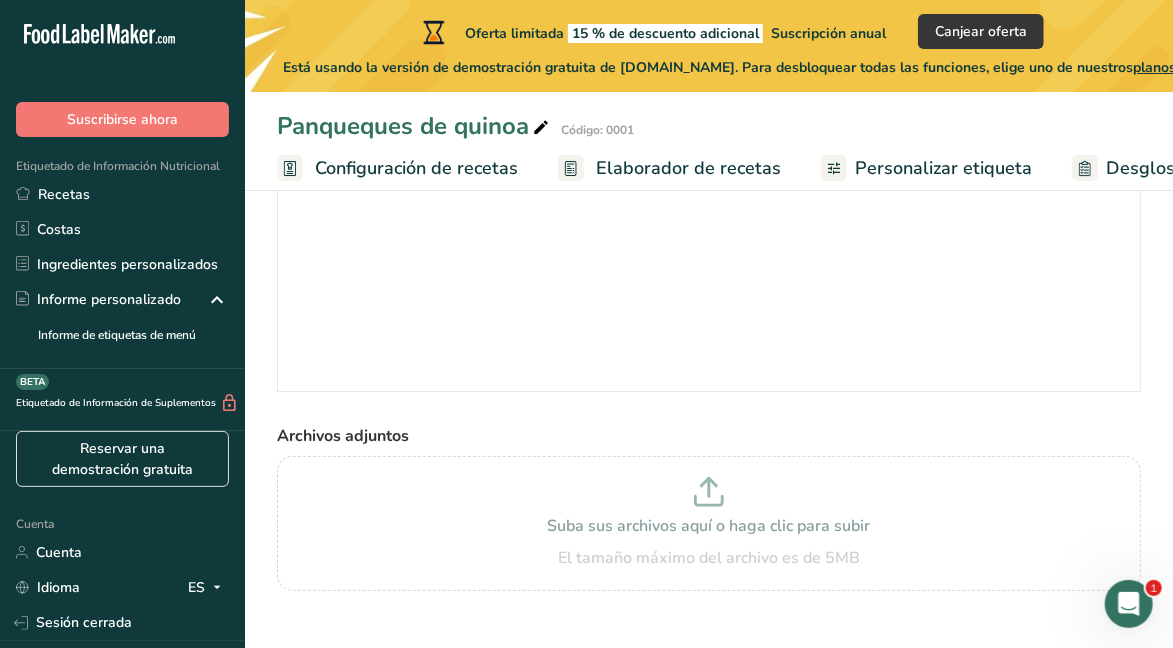 click on "Configuración de recetas" at bounding box center (416, 168) 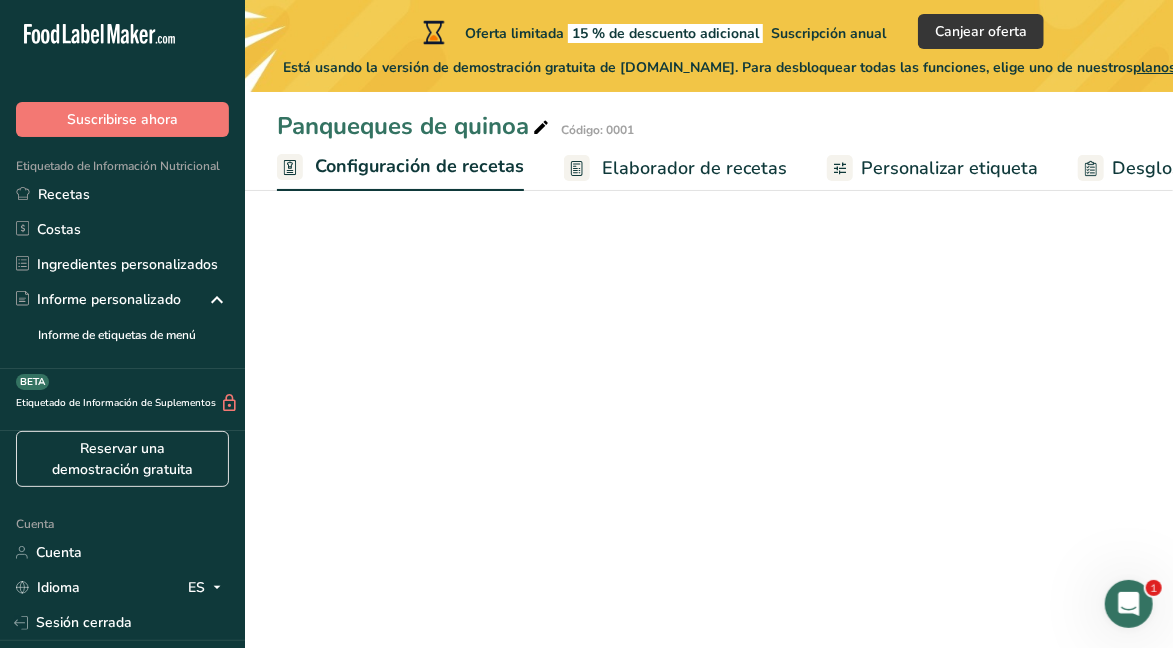 scroll, scrollTop: 0, scrollLeft: 6, axis: horizontal 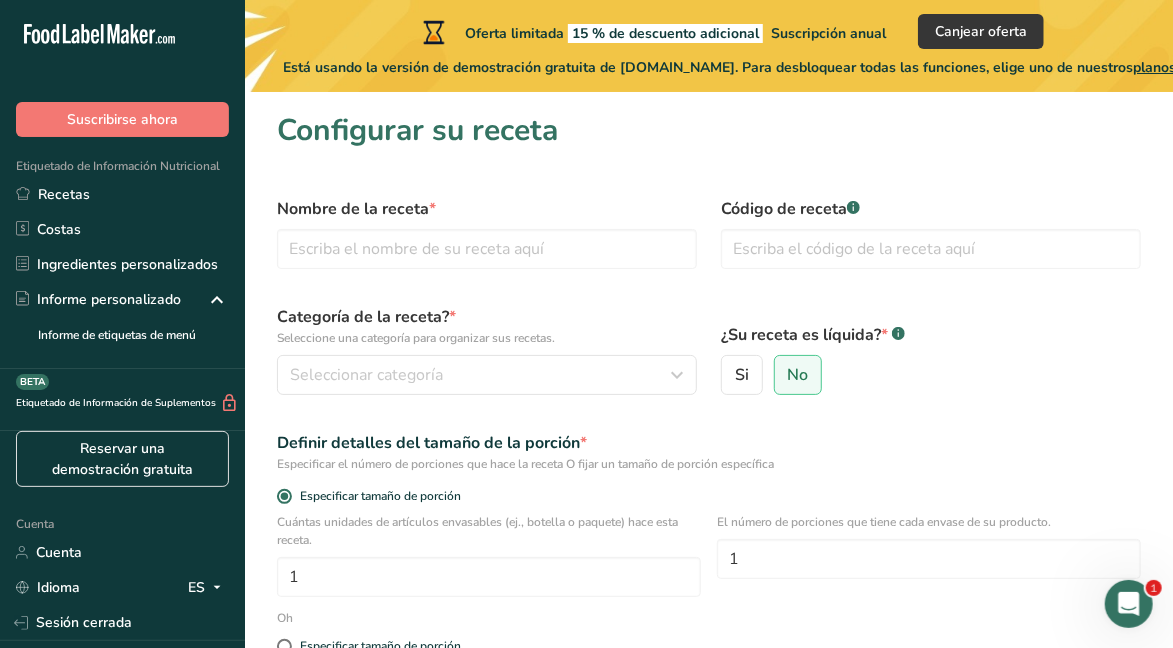 click on "Especificar el número de porciones que hace la receta O fijar un tamaño de porción específica" at bounding box center (709, 464) 